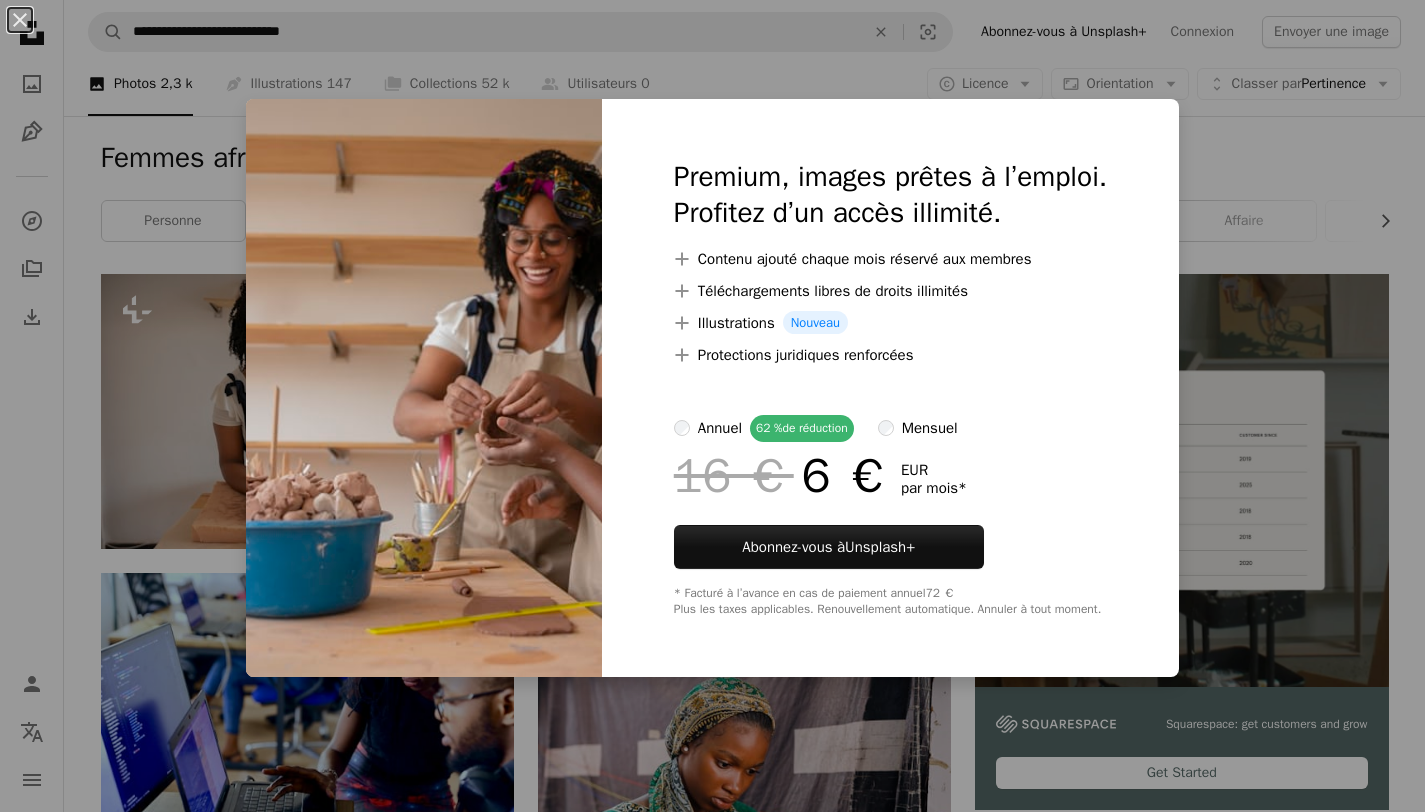 scroll, scrollTop: 1594, scrollLeft: 0, axis: vertical 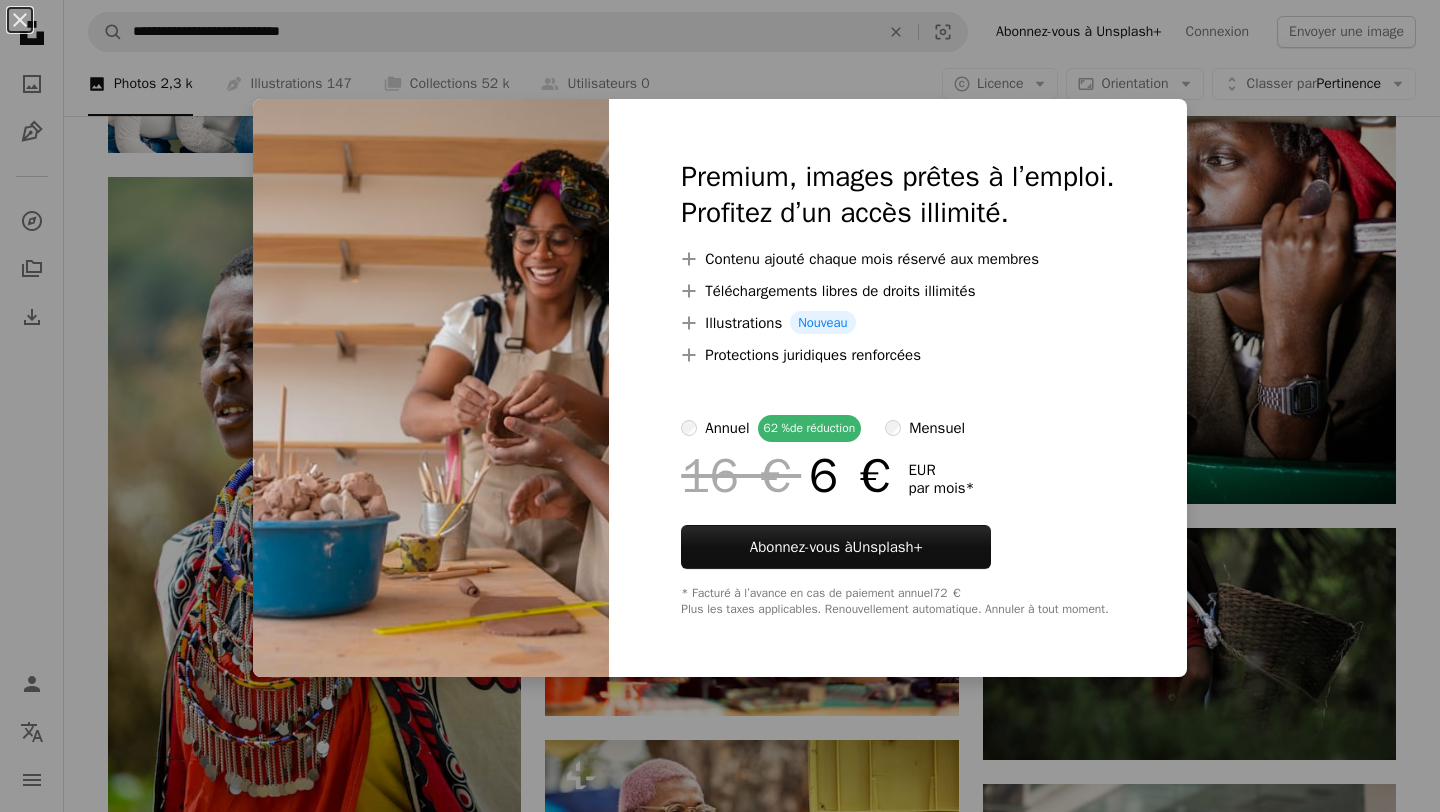 click on "An X shape Premium, images prêtes à l’emploi. Profitez d’un accès illimité. A plus sign Contenu ajouté chaque mois réservé aux membres A plus sign Téléchargements libres de droits illimités A plus sign Illustrations  Nouveau A plus sign Protections juridiques renforcées annuel 62 %  de réduction mensuel 16 €   6 € EUR par mois * Abonnez-vous à  Unsplash+ * Facturé à l’avance en cas de paiement annuel  72 € Plus les taxes applicables. Renouvellement automatique. Annuler à tout moment." at bounding box center [720, 406] 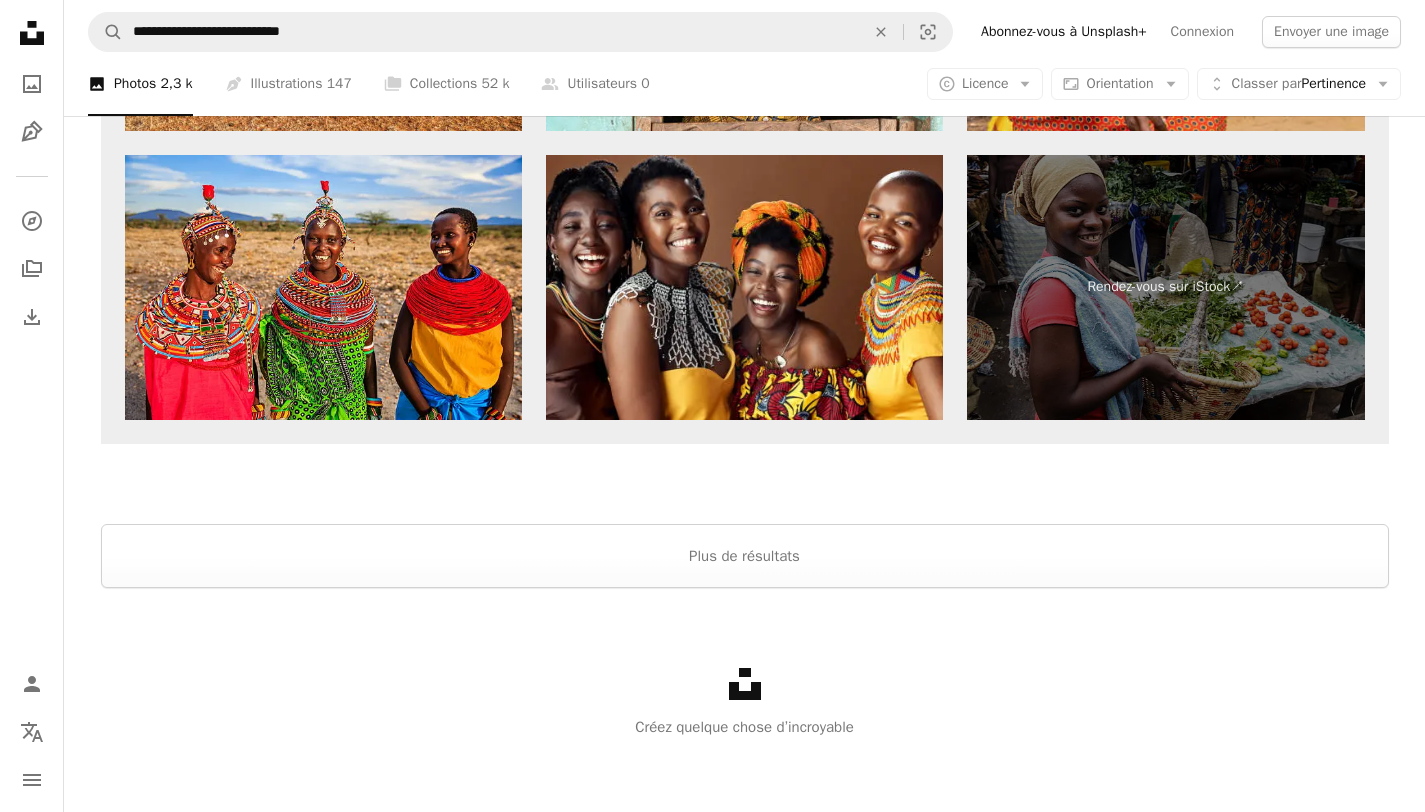scroll, scrollTop: 3504, scrollLeft: 0, axis: vertical 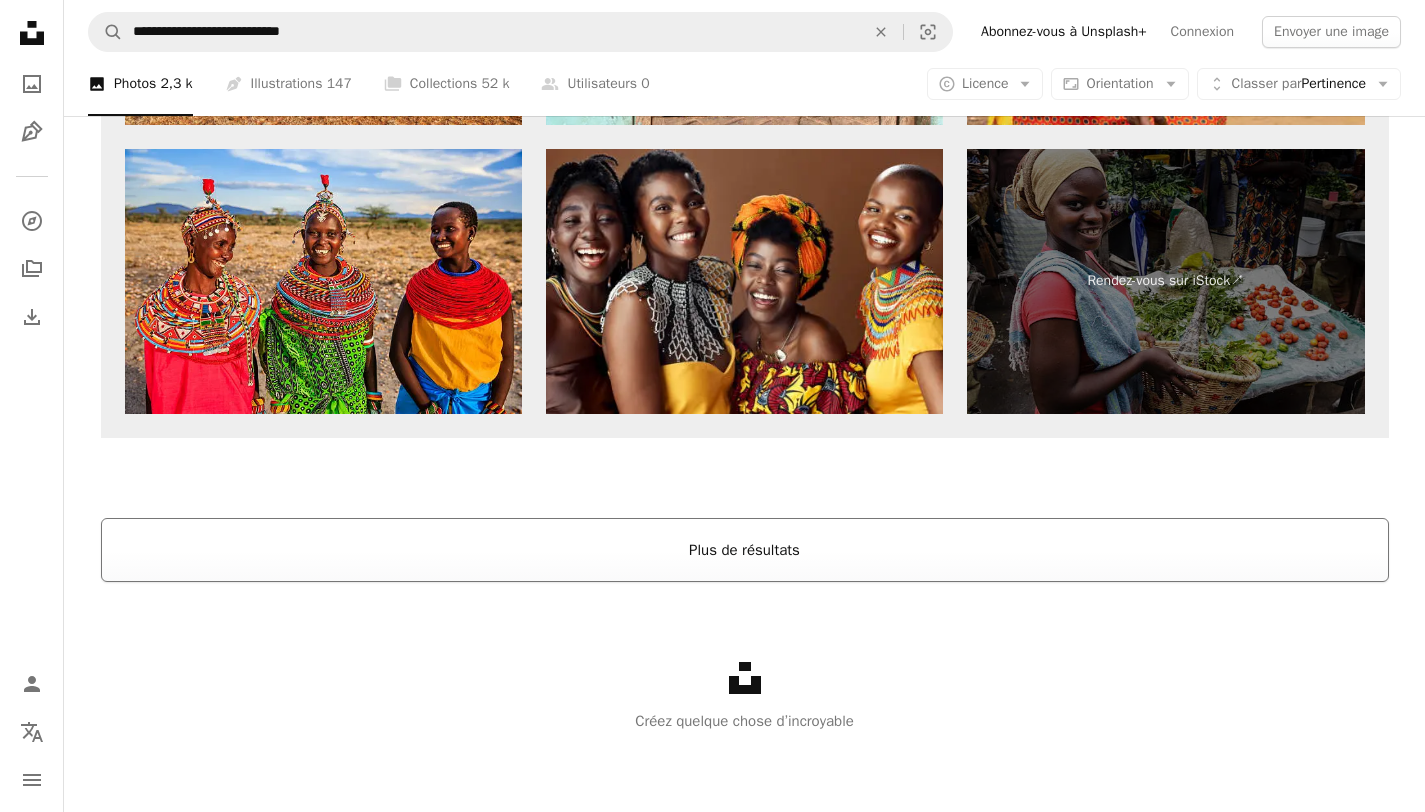 click on "Plus de résultats" at bounding box center [745, 550] 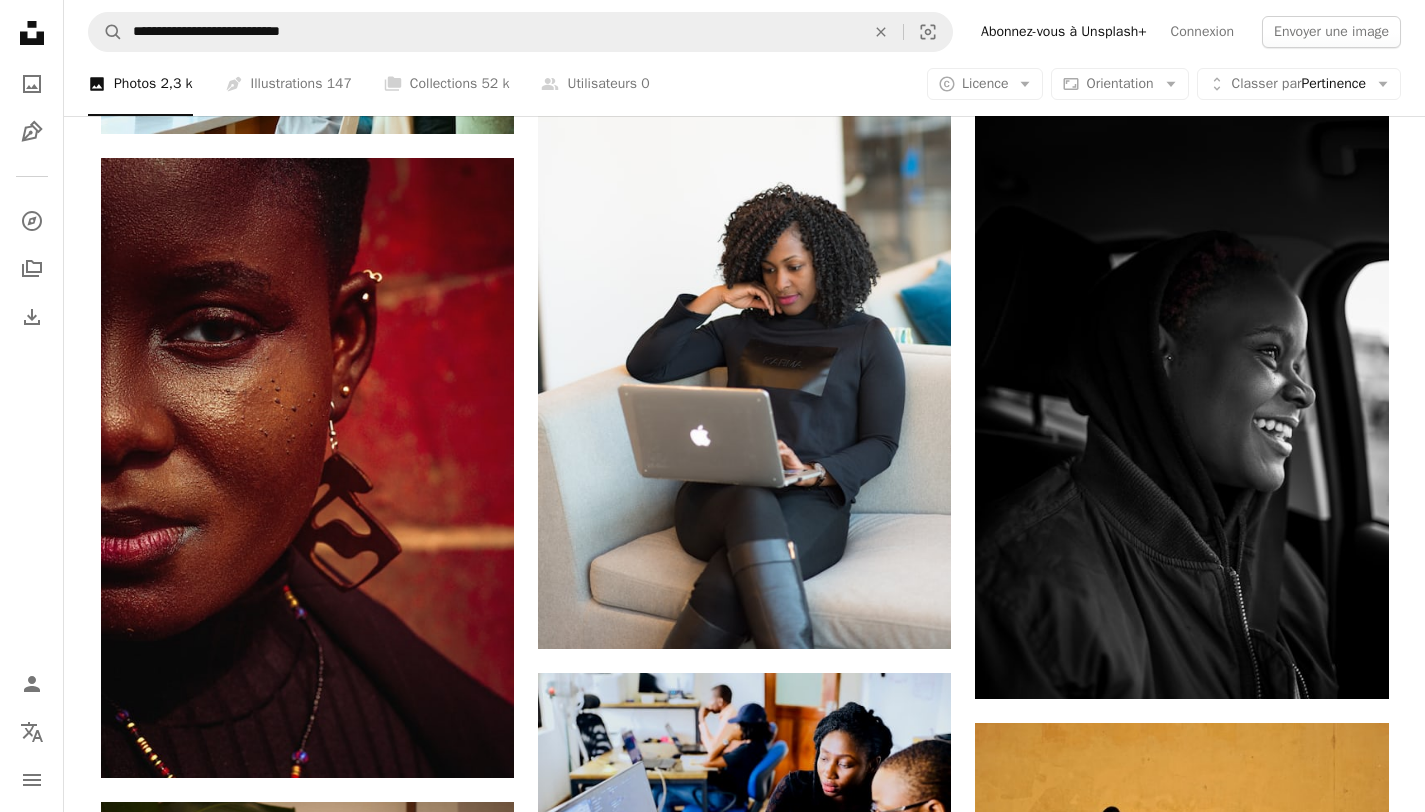 scroll, scrollTop: 3535, scrollLeft: 0, axis: vertical 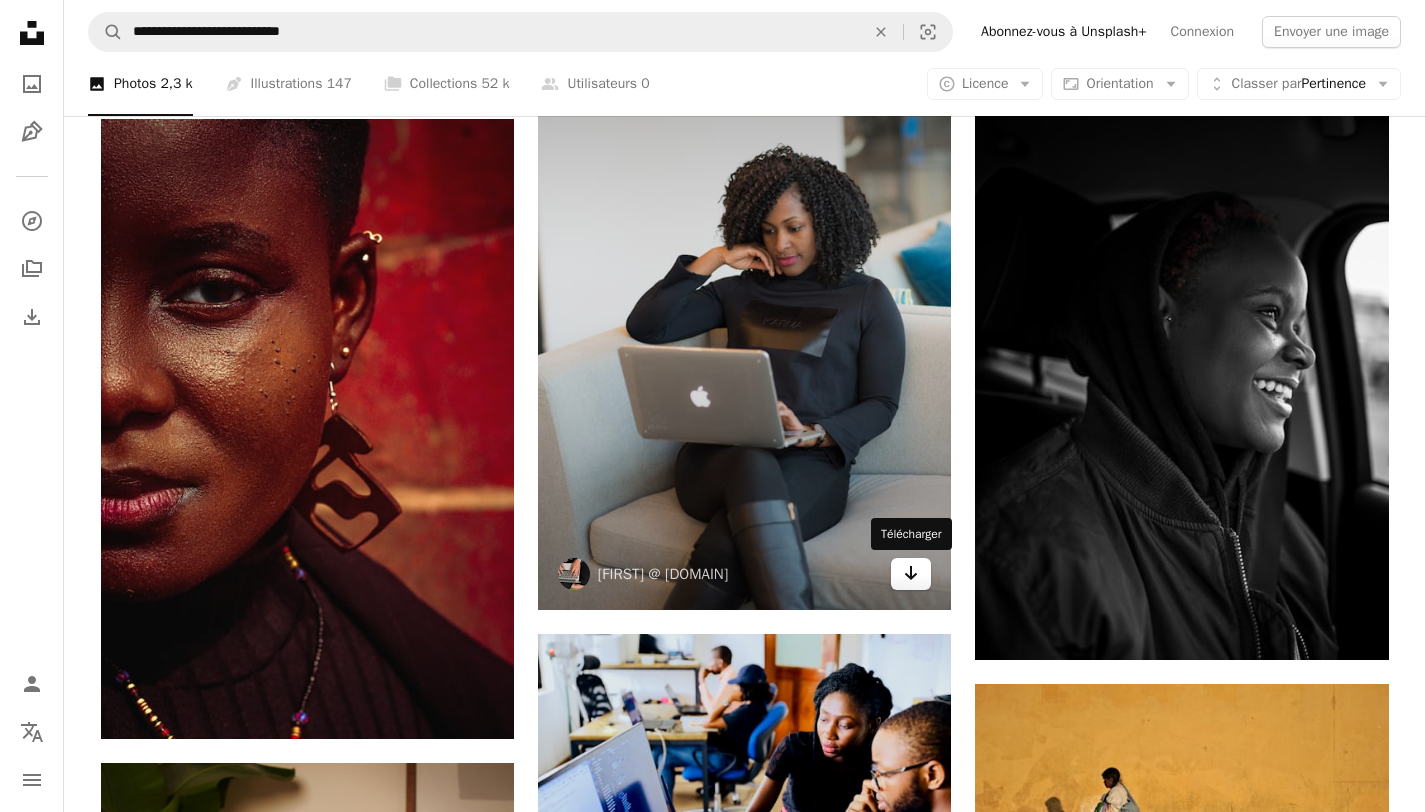 click on "Arrow pointing down" 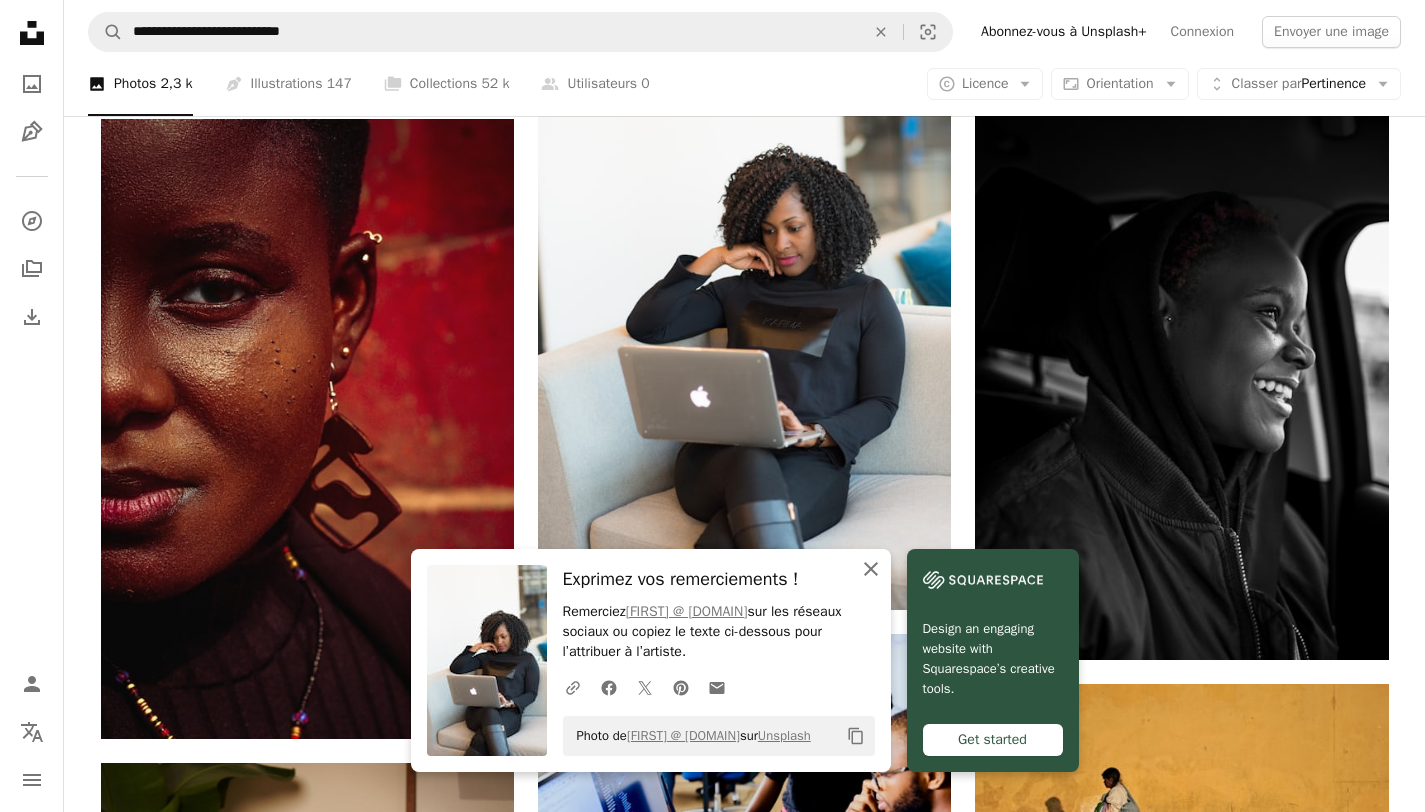 click on "An X shape" 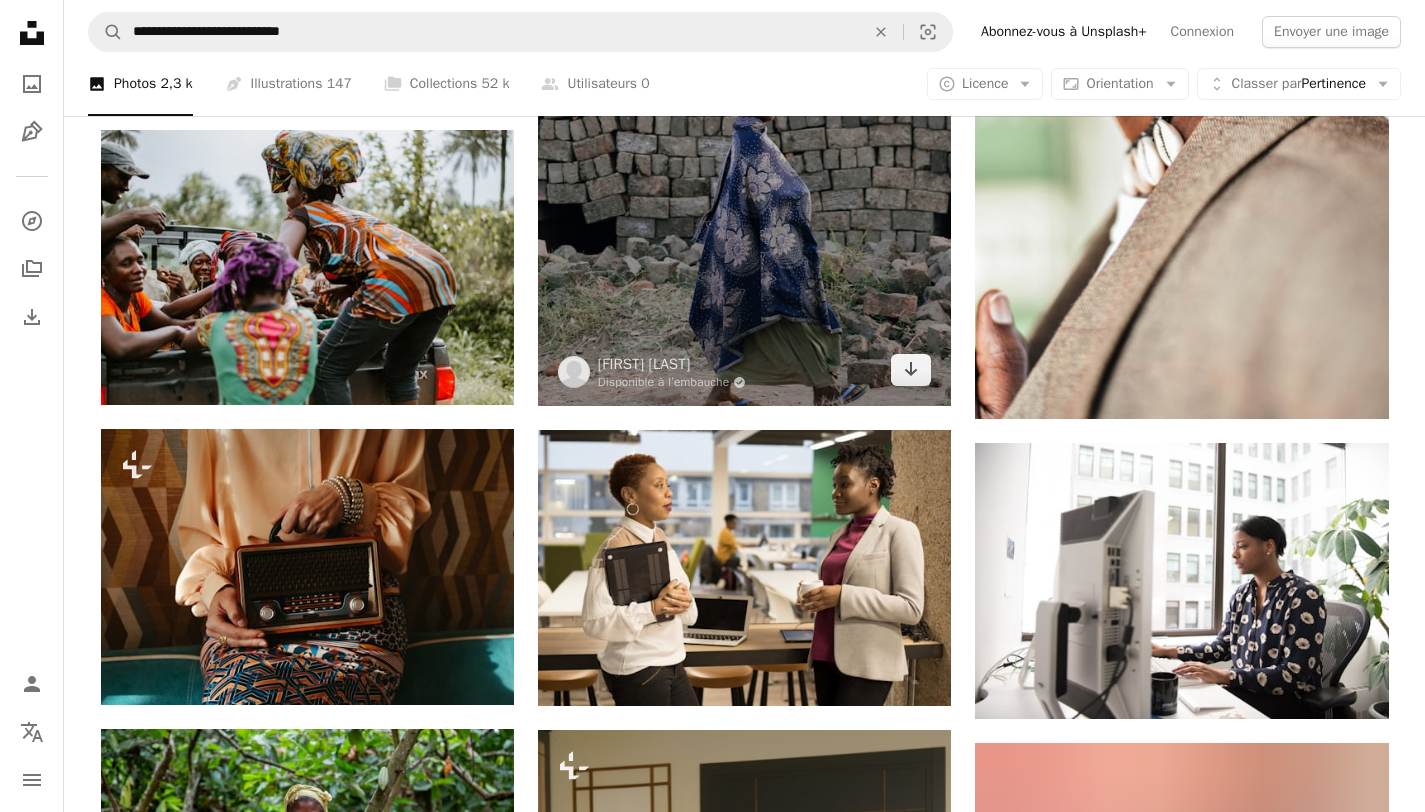 scroll, scrollTop: 5630, scrollLeft: 0, axis: vertical 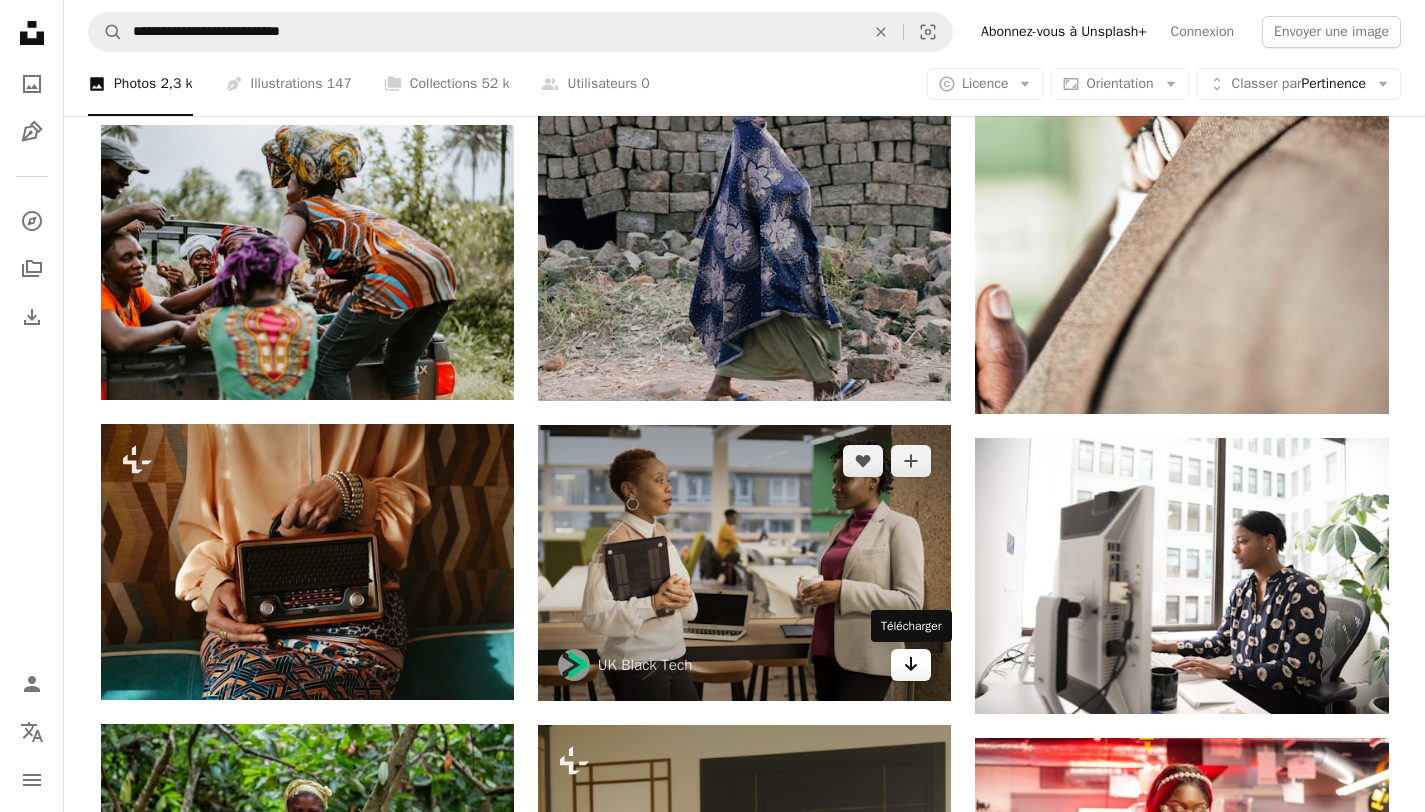 click on "Arrow pointing down" 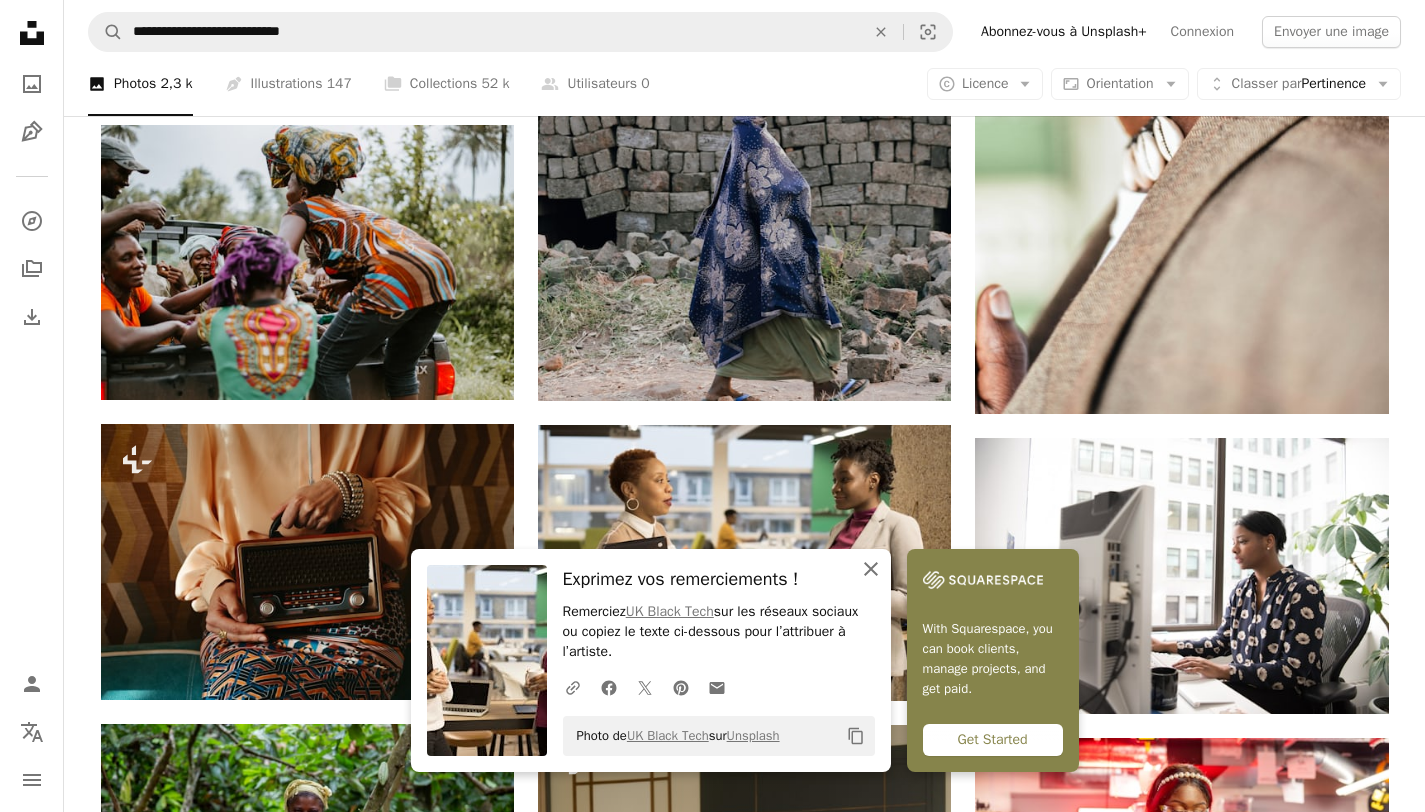 click on "An X shape" 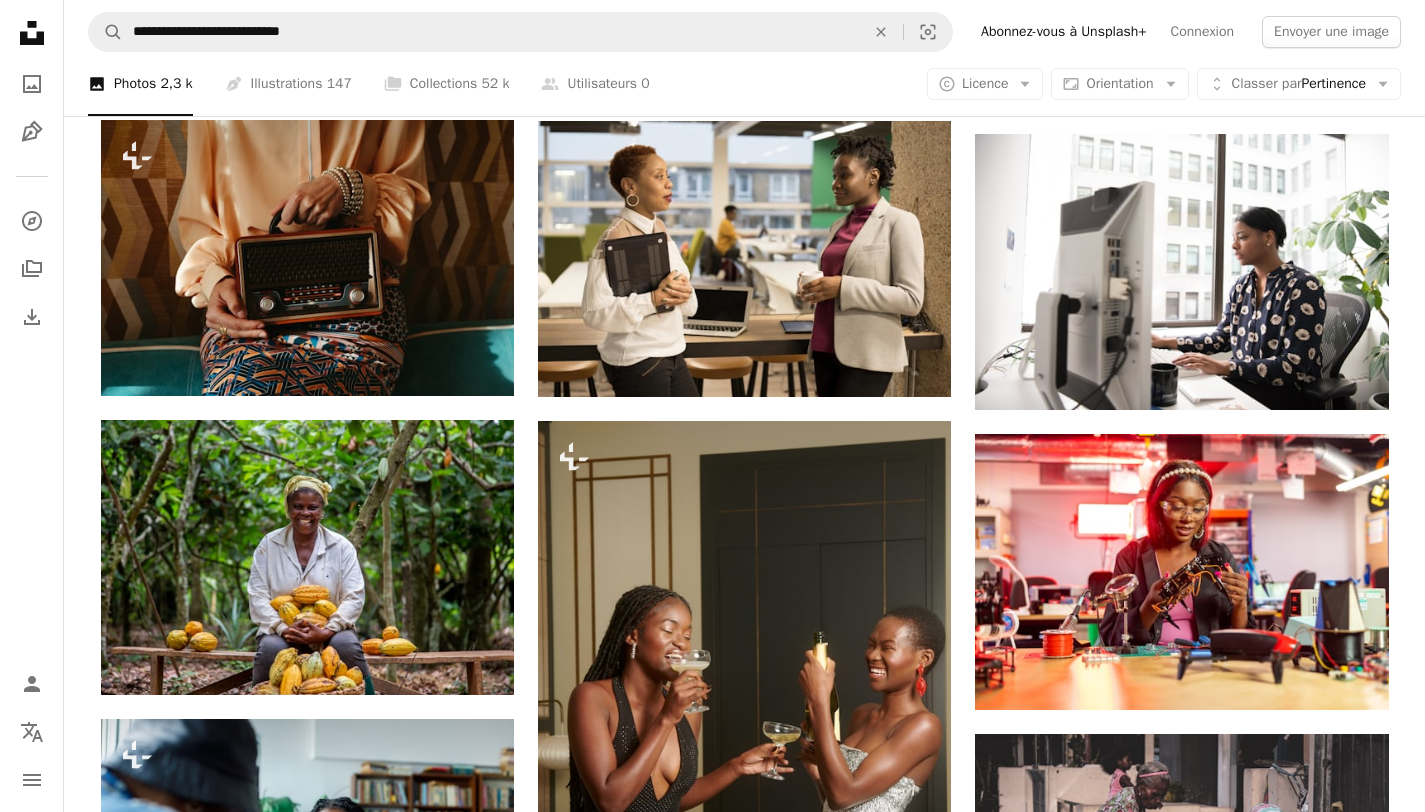scroll, scrollTop: 5935, scrollLeft: 0, axis: vertical 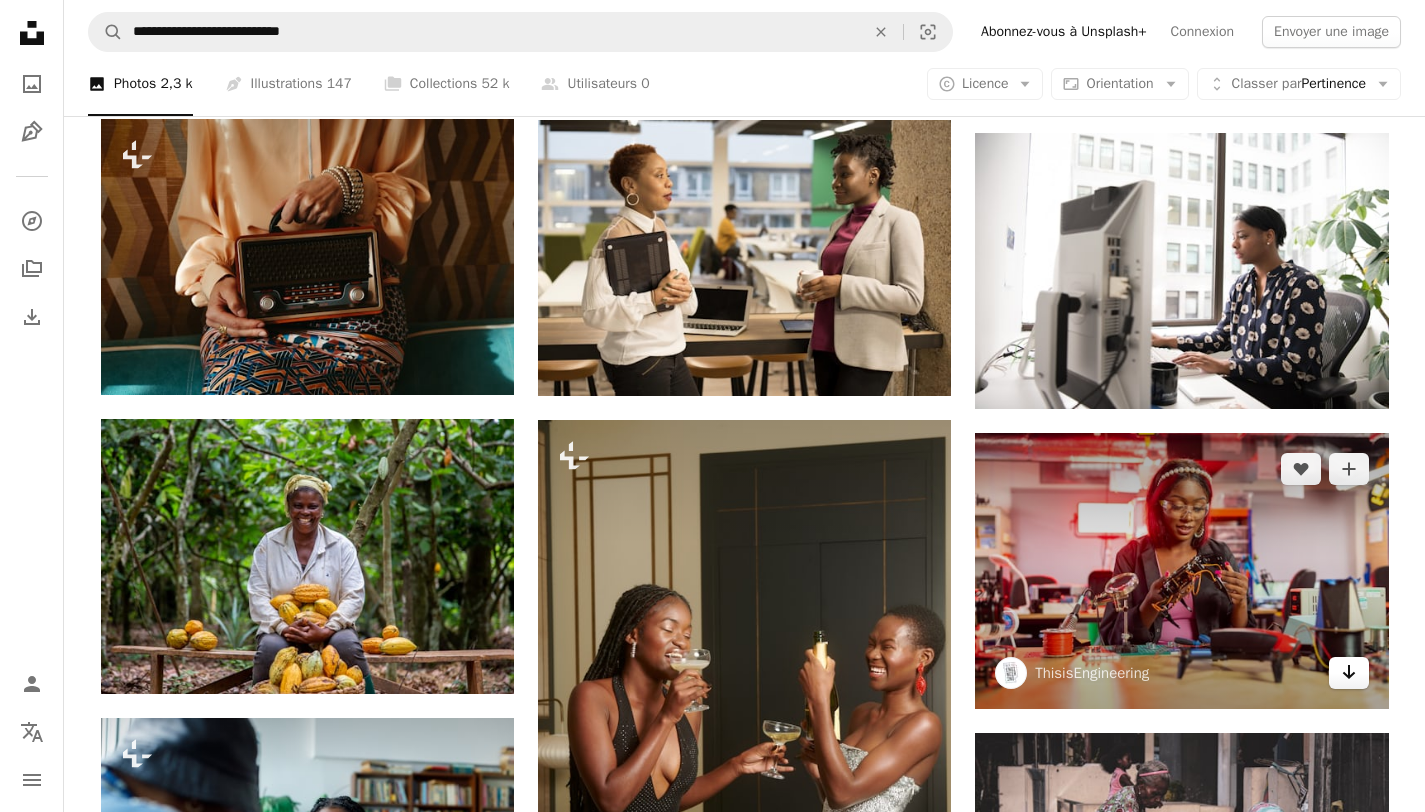 click on "Arrow pointing down" 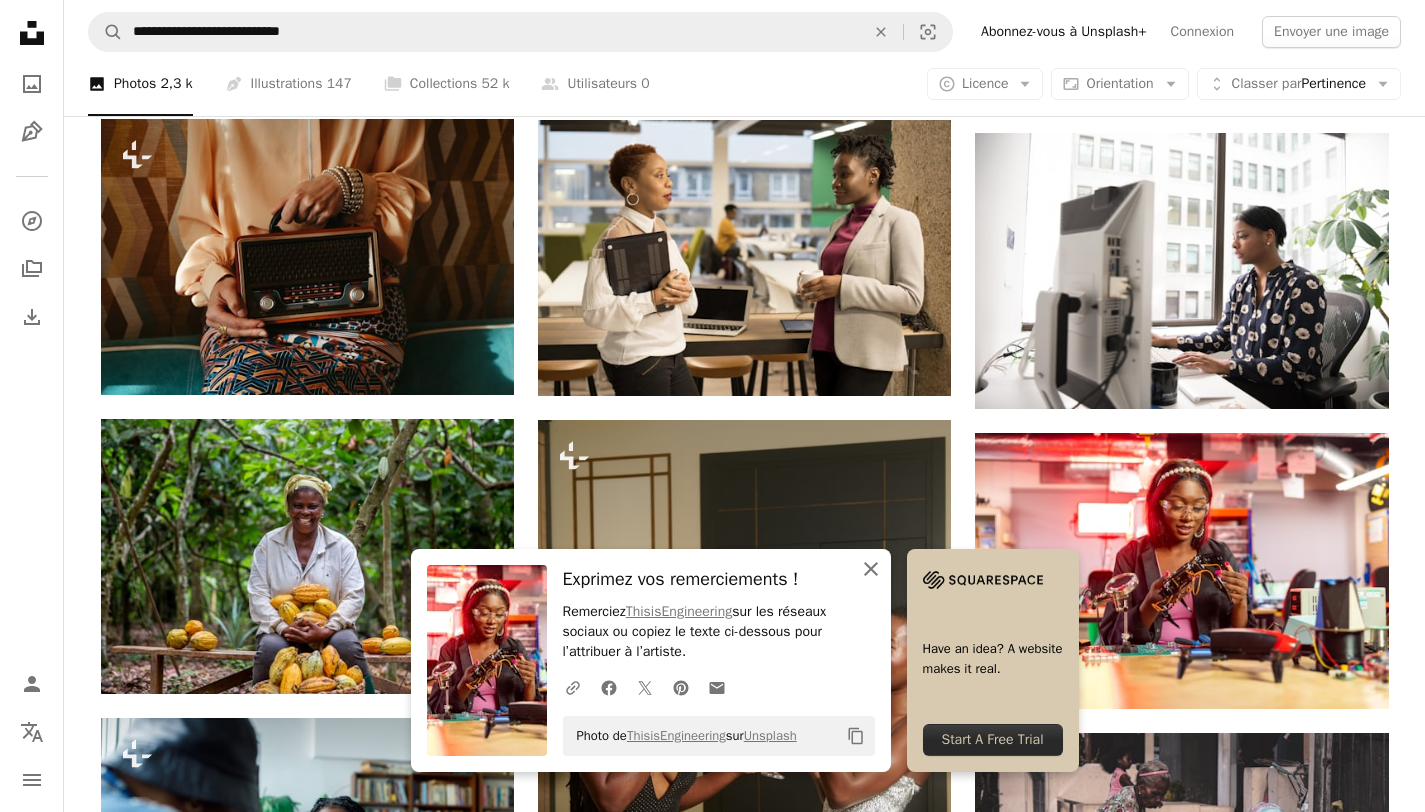 click on "An X shape" 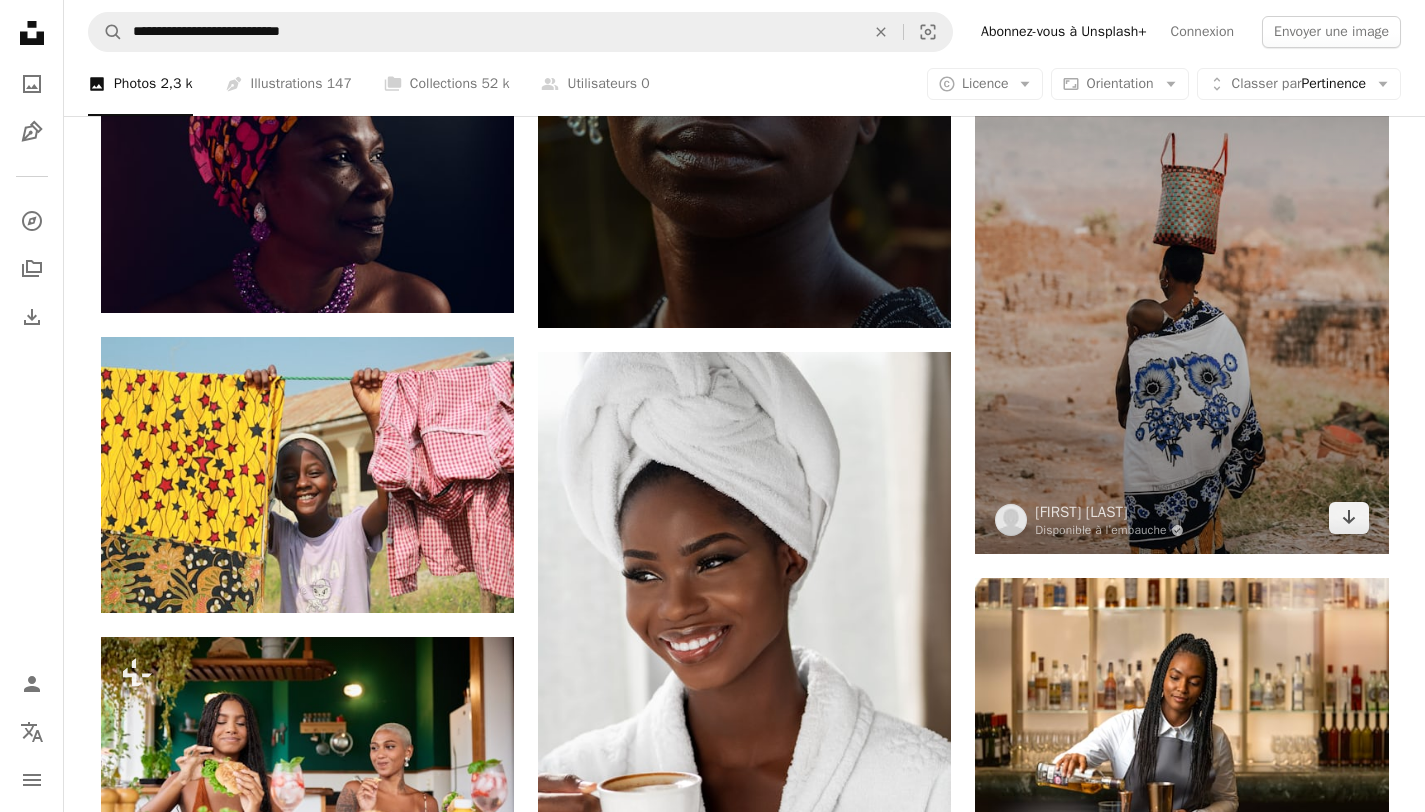 scroll, scrollTop: 11333, scrollLeft: 0, axis: vertical 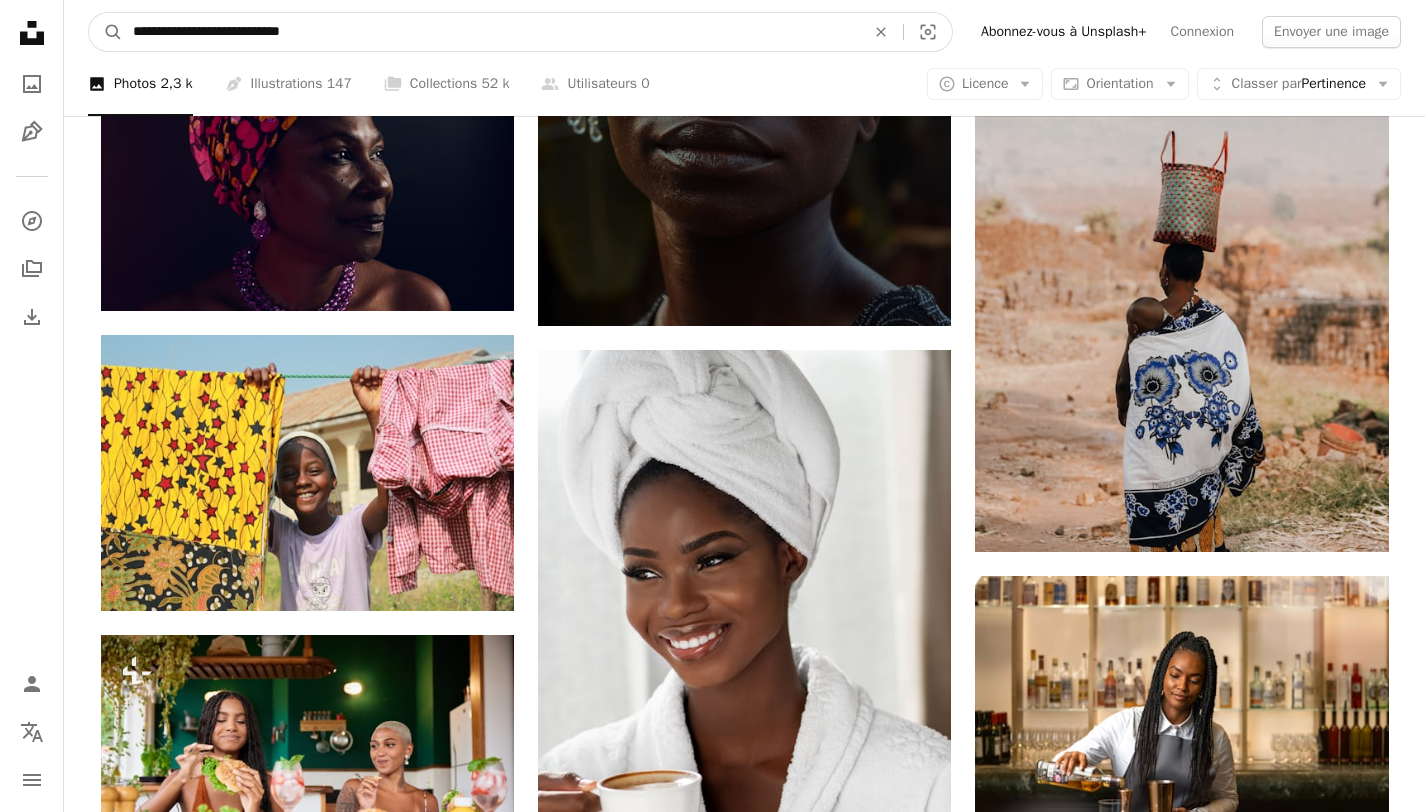 click on "**********" at bounding box center (491, 32) 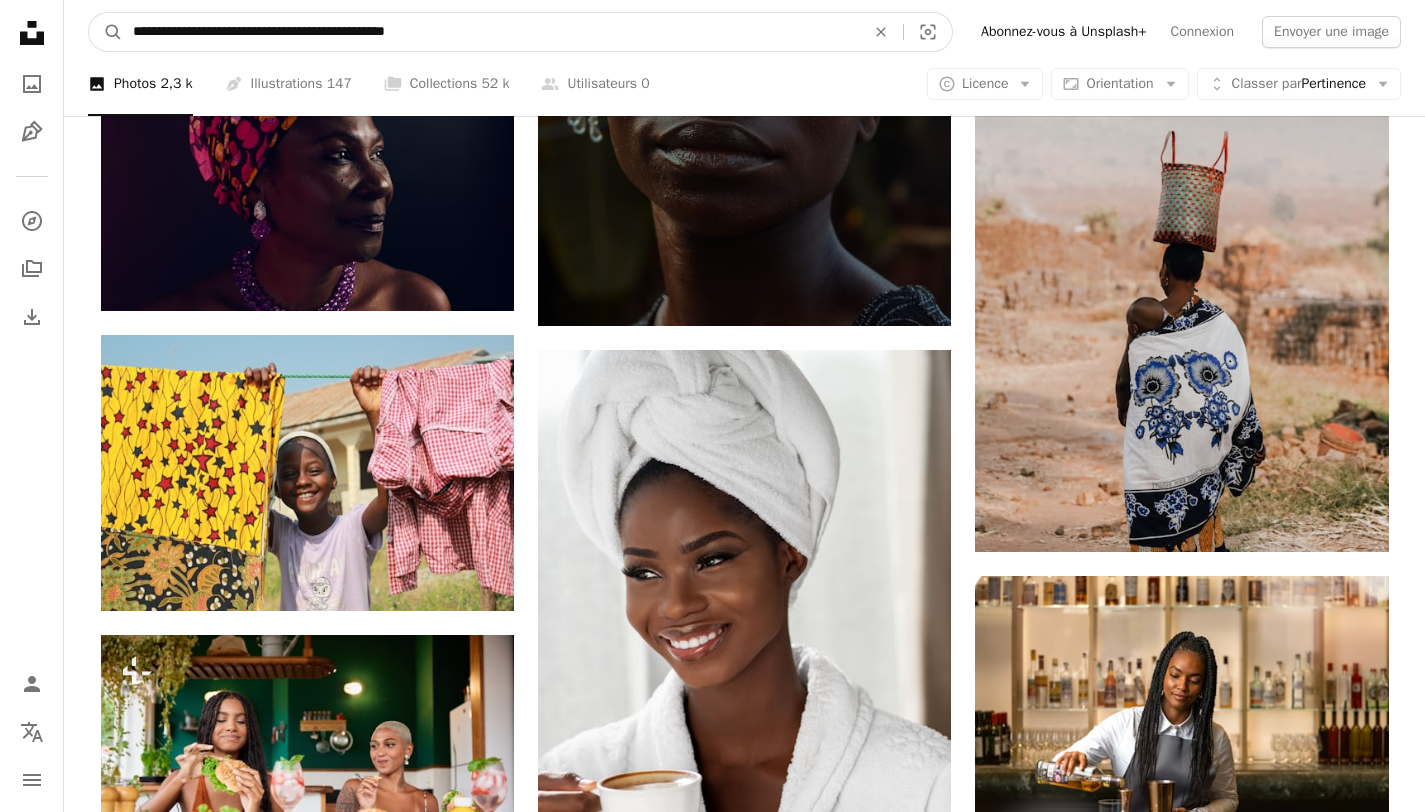 type on "**********" 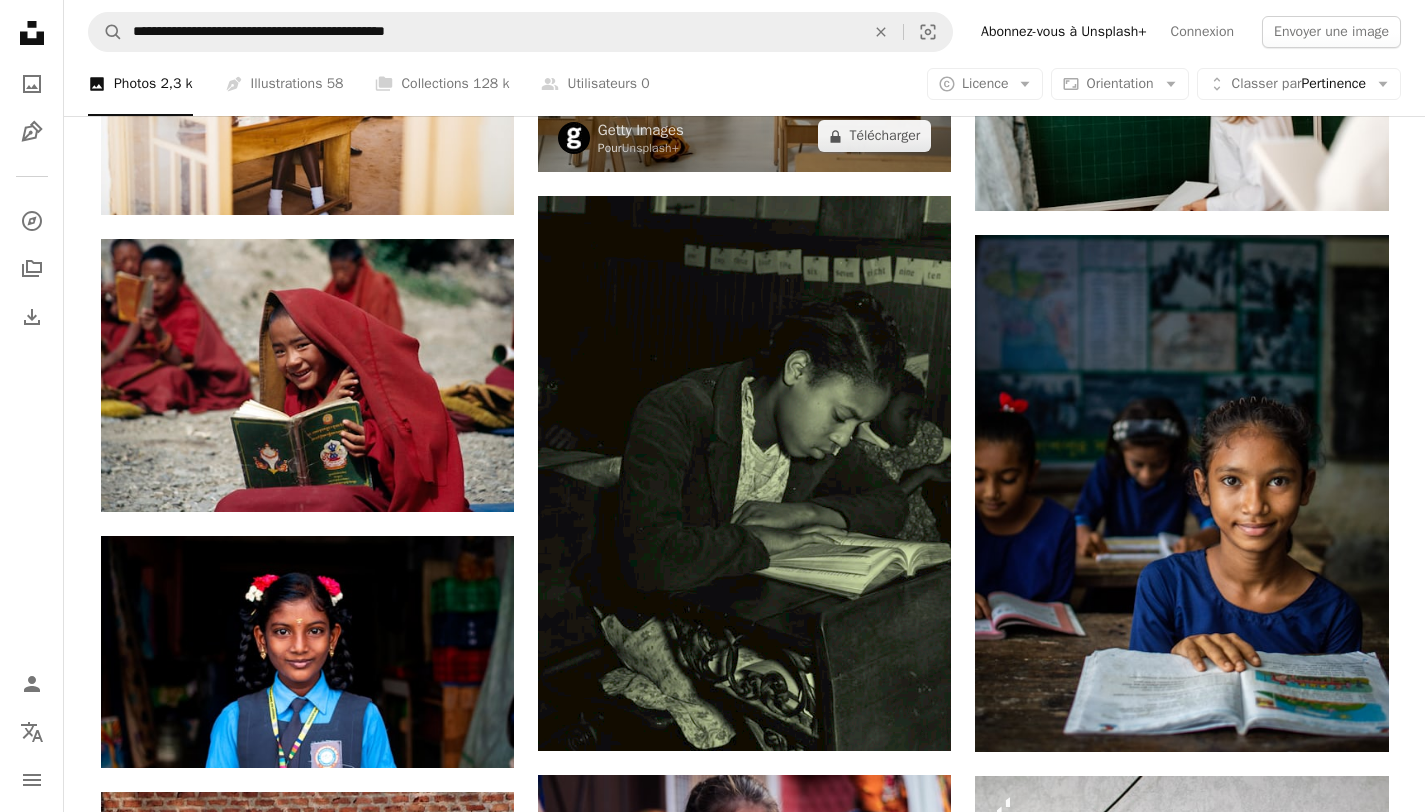 scroll, scrollTop: 1442, scrollLeft: 0, axis: vertical 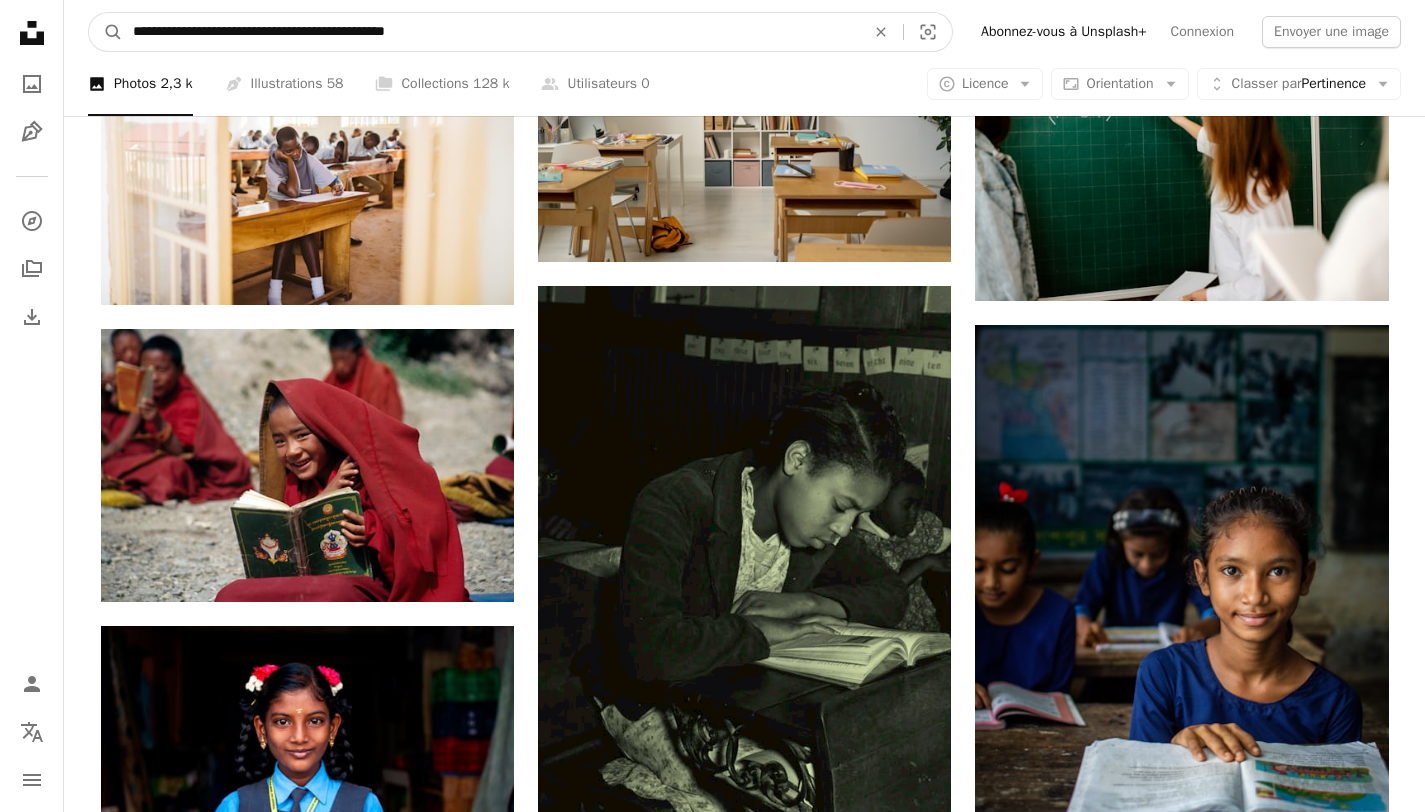 click on "**********" at bounding box center [491, 32] 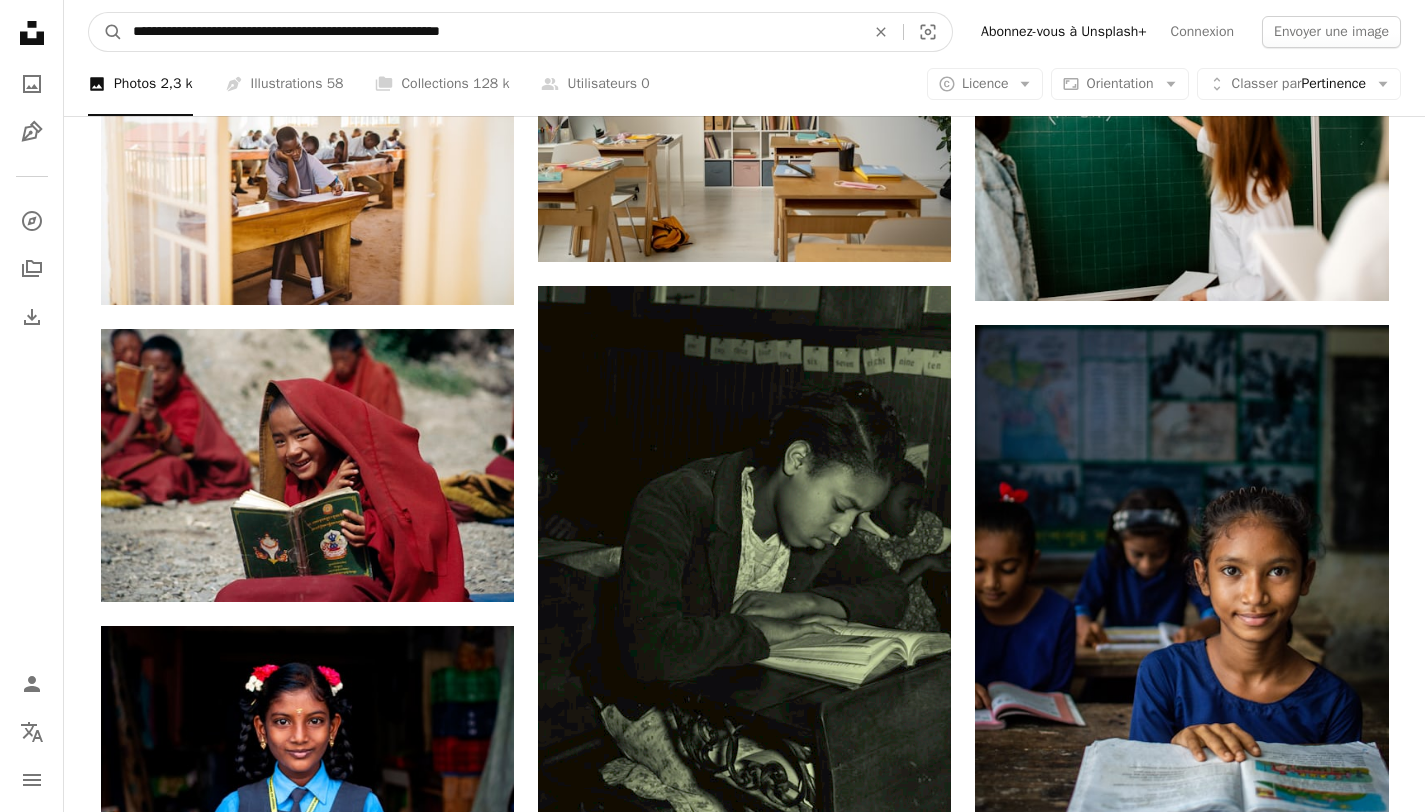 type on "**********" 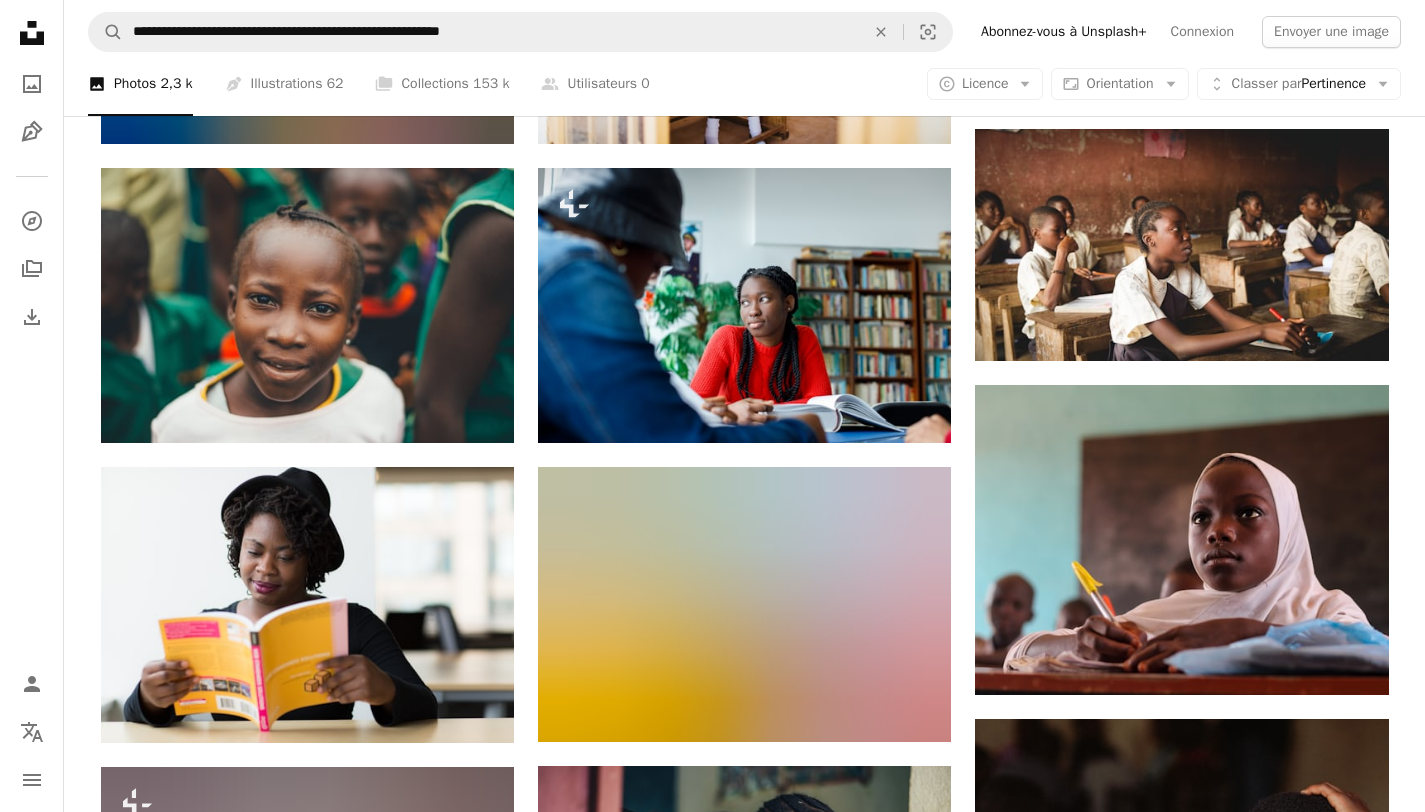scroll, scrollTop: 709, scrollLeft: 0, axis: vertical 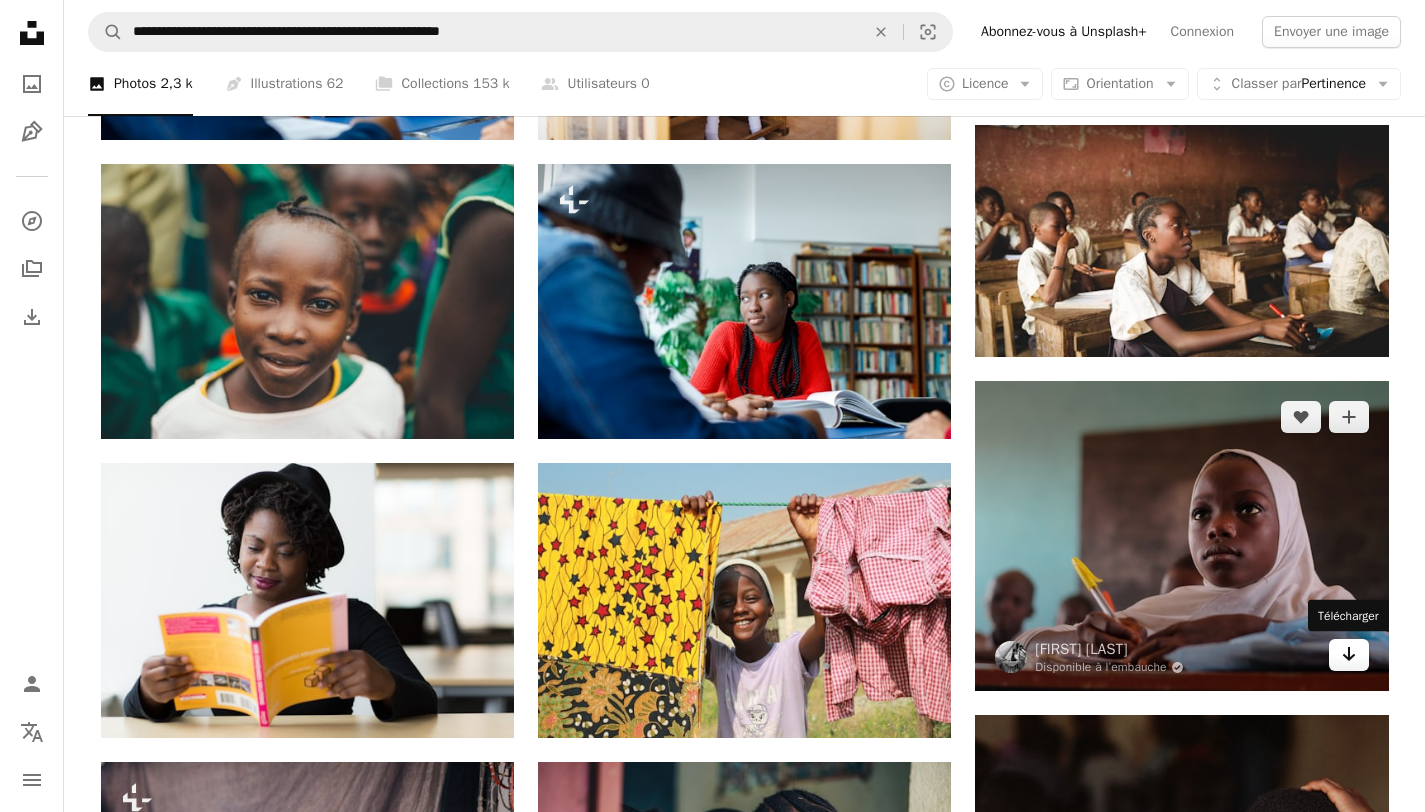 click on "Arrow pointing down" 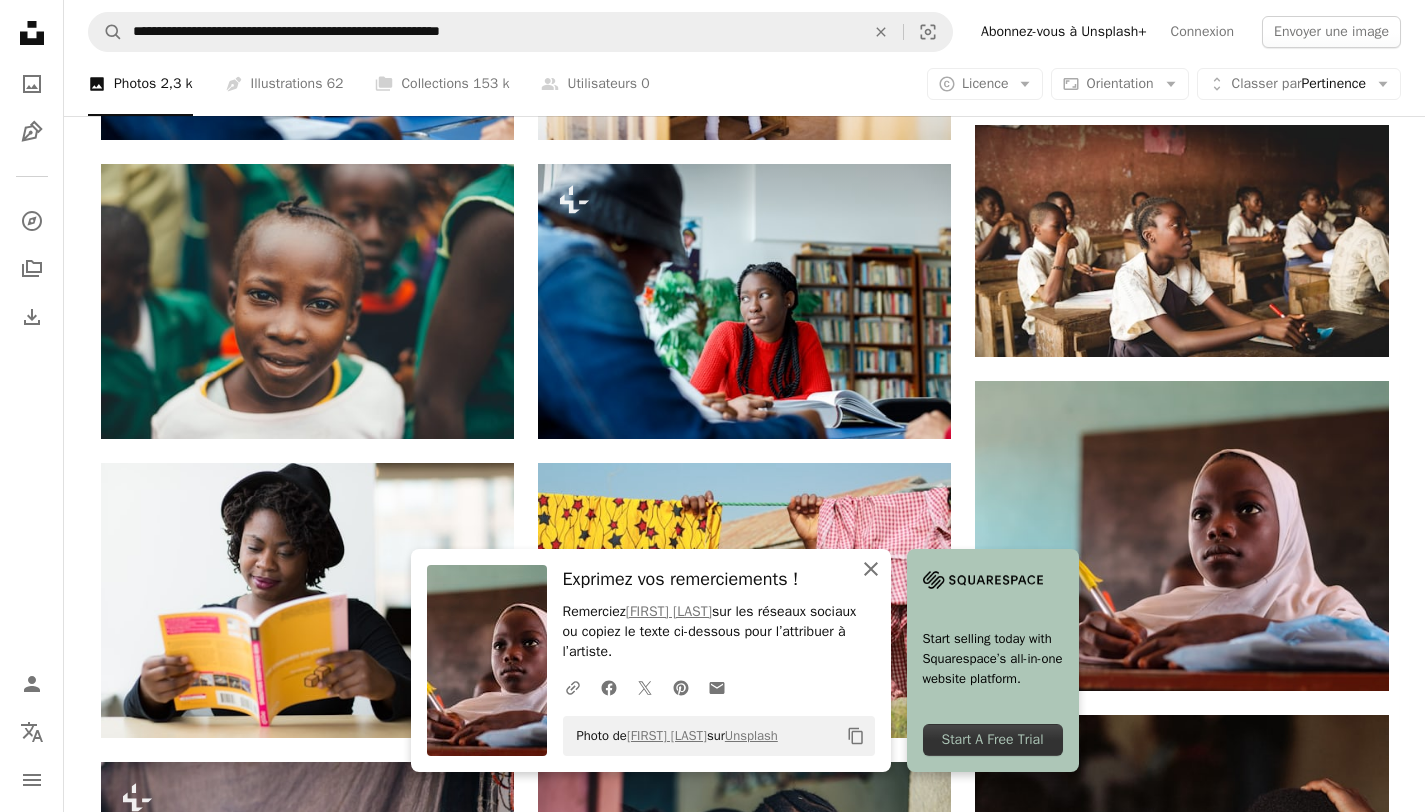 click 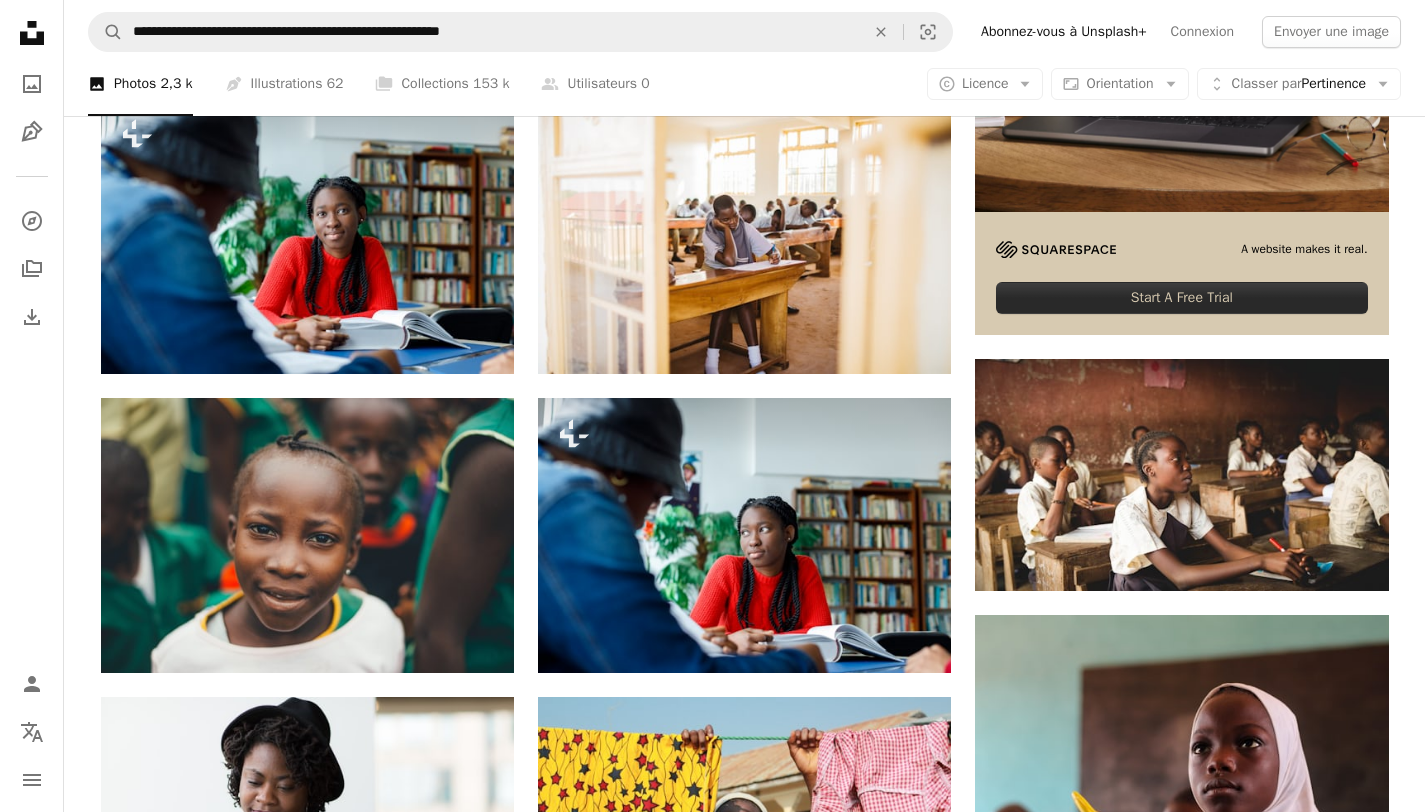 scroll, scrollTop: 477, scrollLeft: 0, axis: vertical 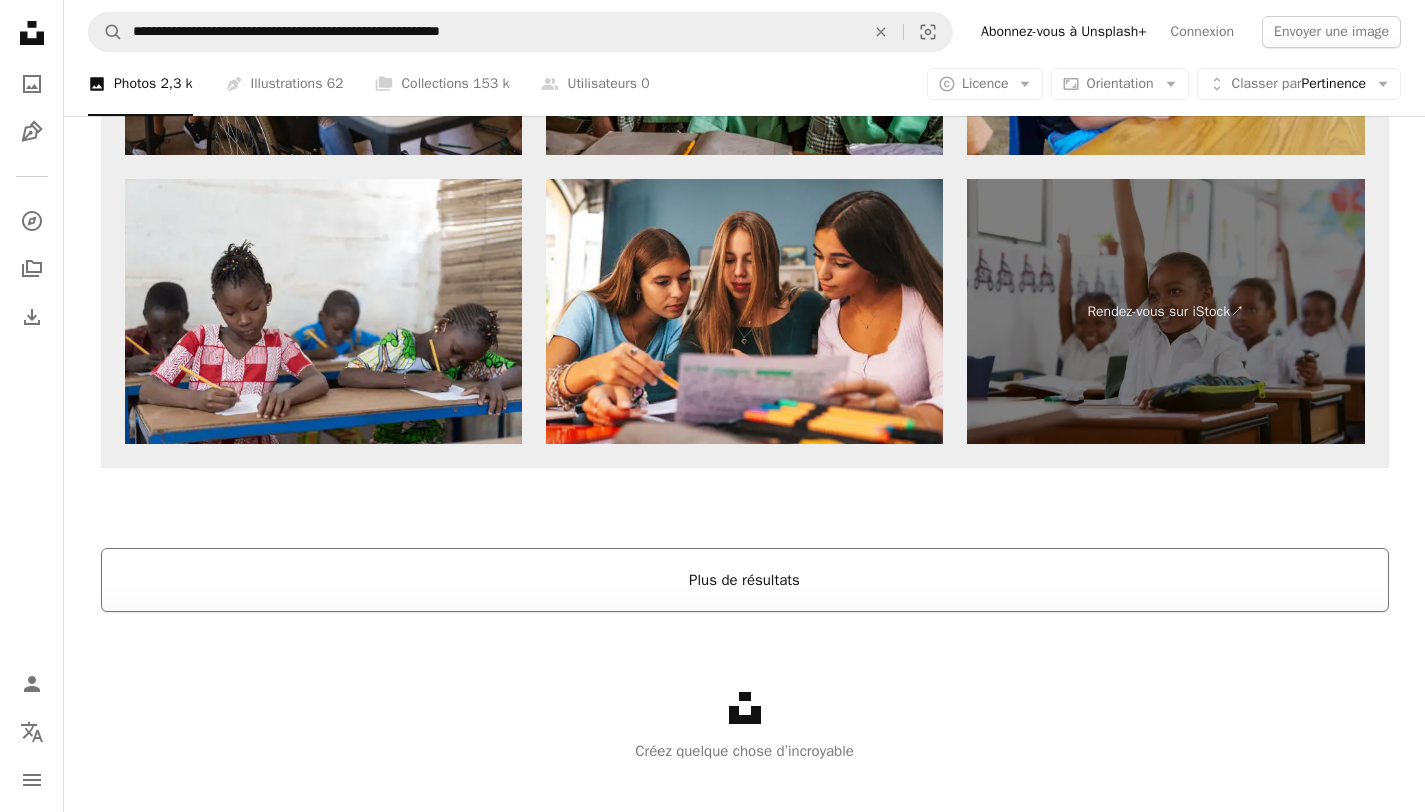 click on "Plus de résultats" at bounding box center (745, 580) 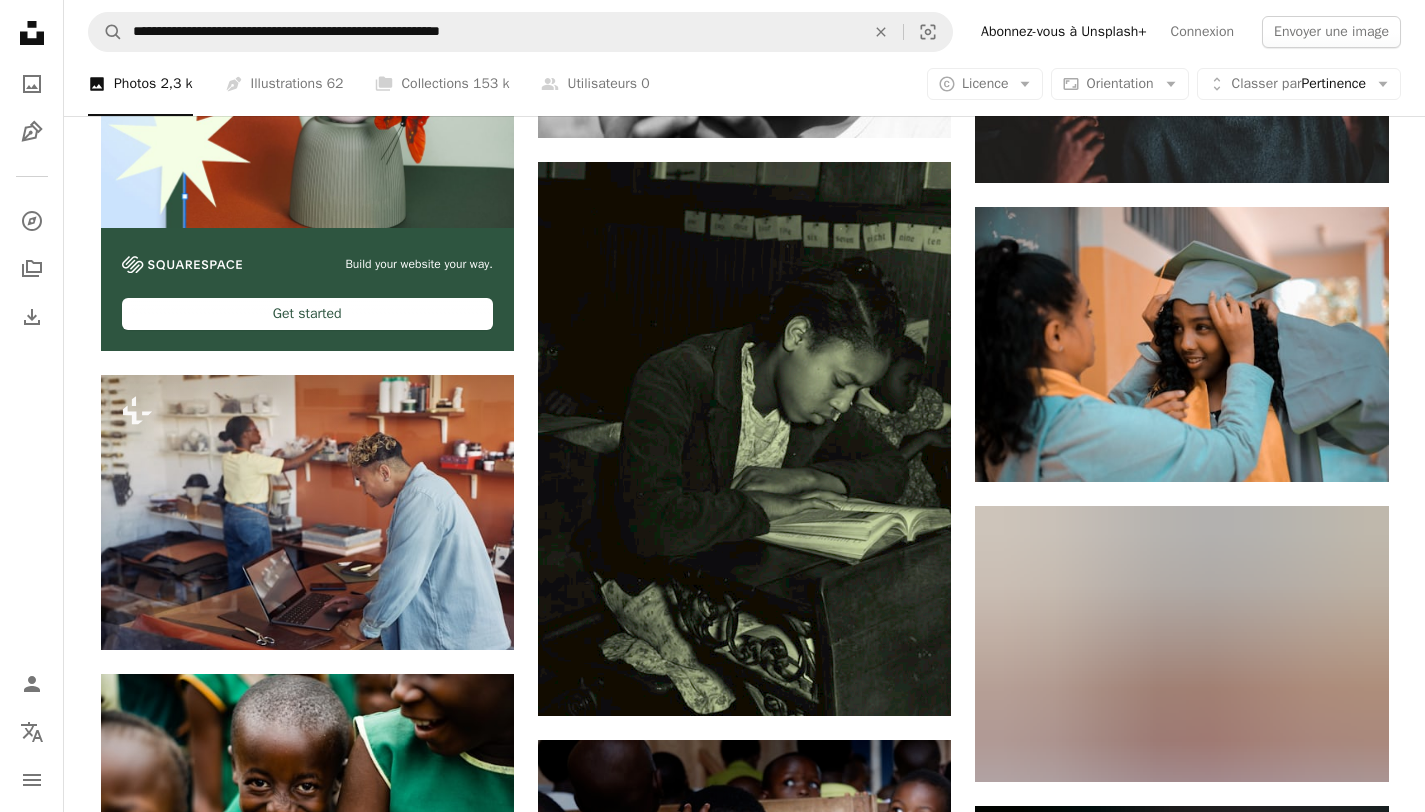 scroll, scrollTop: 4315, scrollLeft: 0, axis: vertical 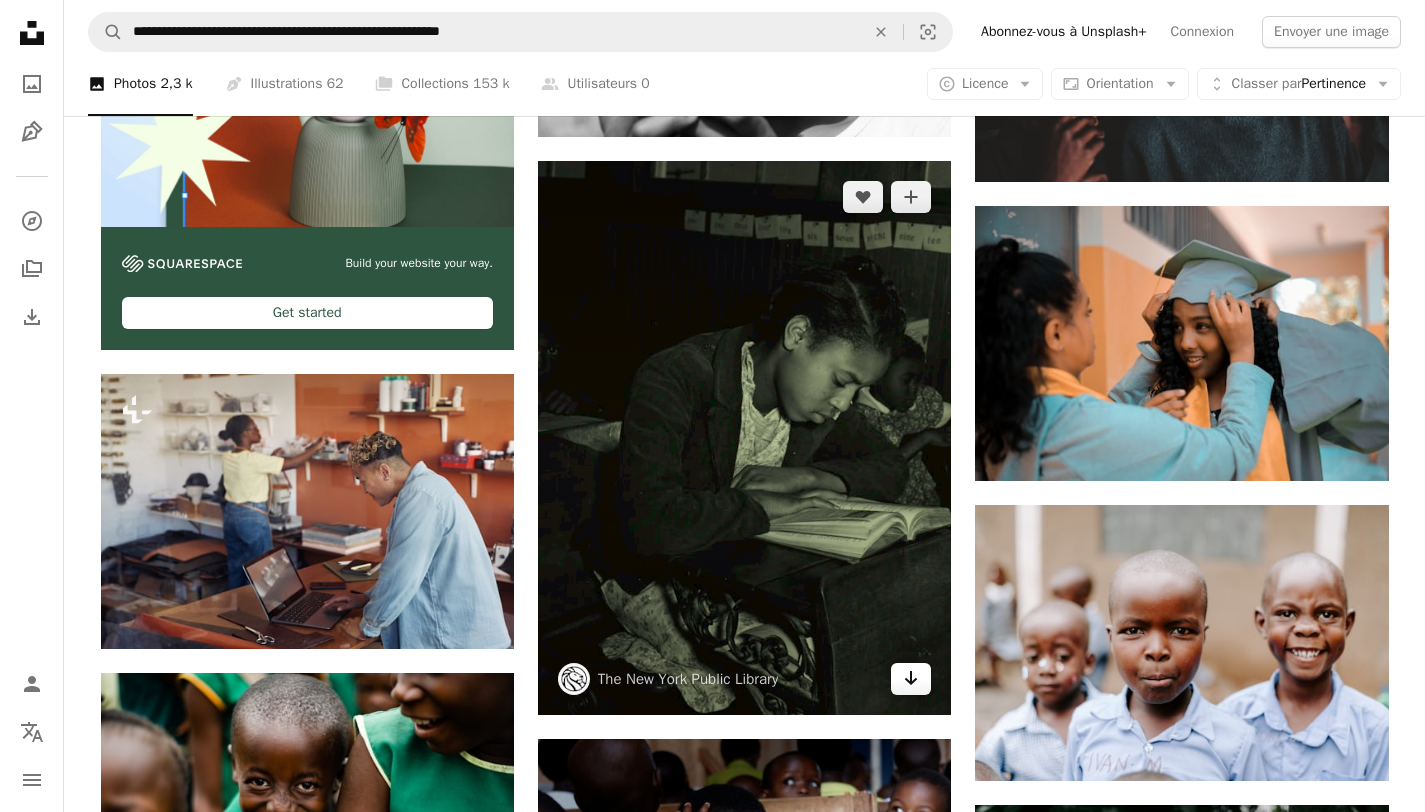 click on "Arrow pointing down" 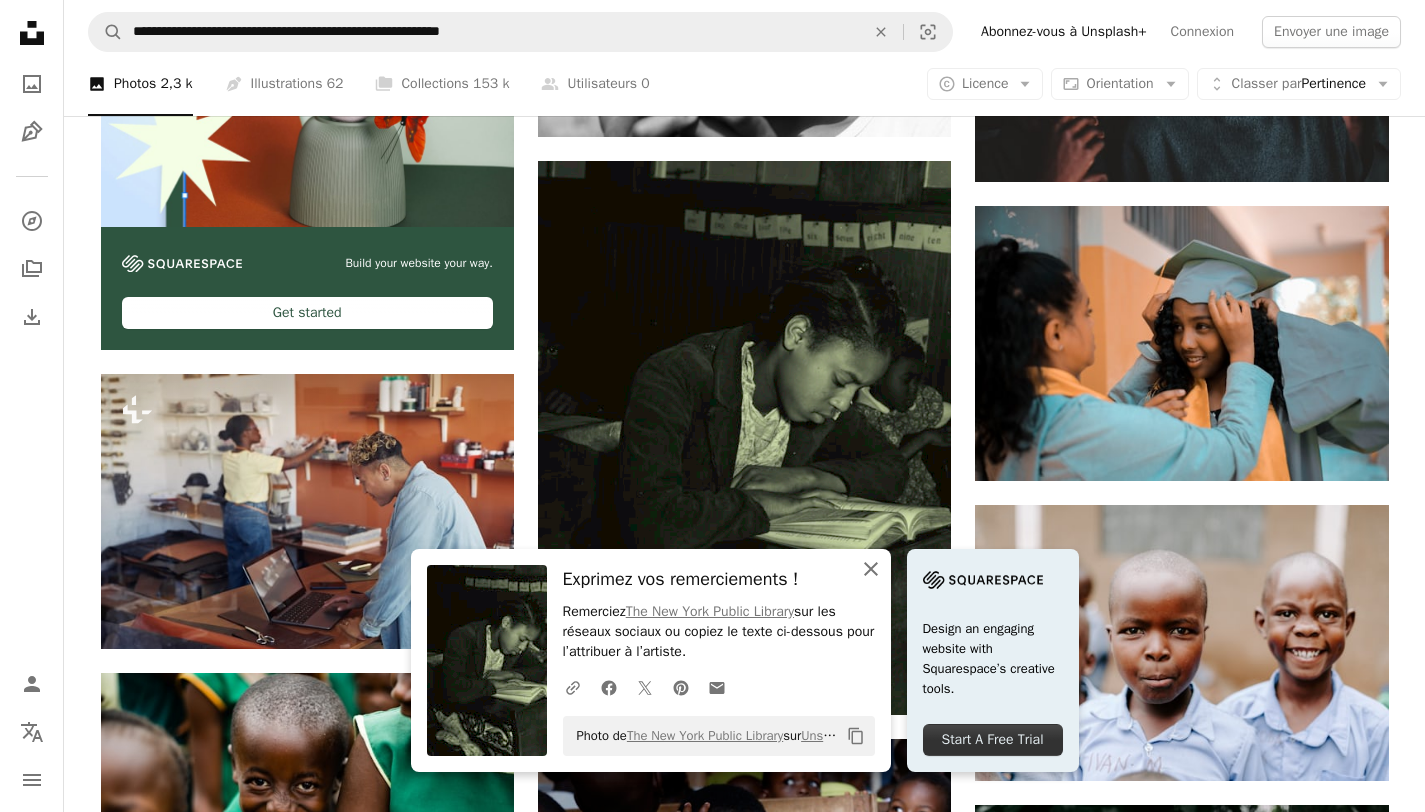 click 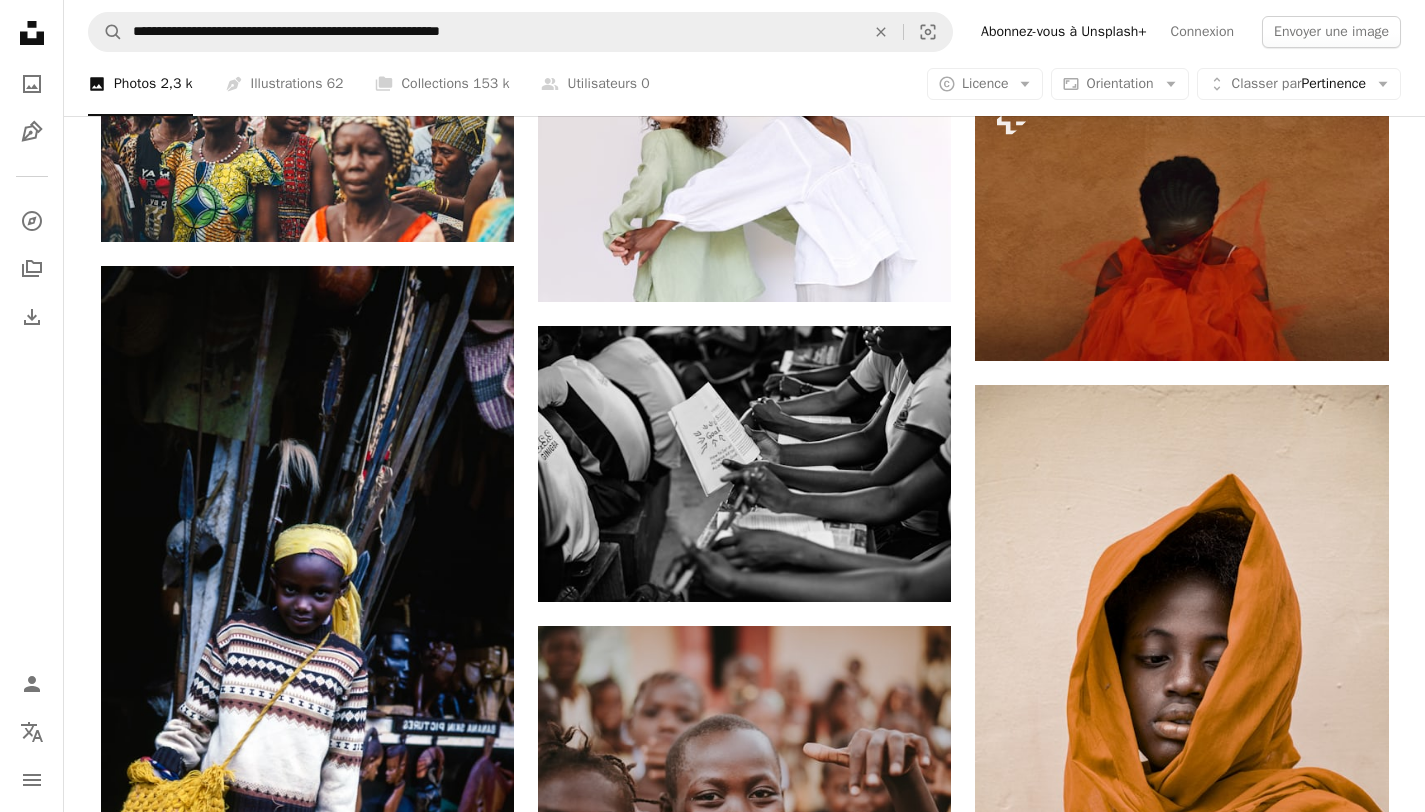 scroll, scrollTop: 8126, scrollLeft: 0, axis: vertical 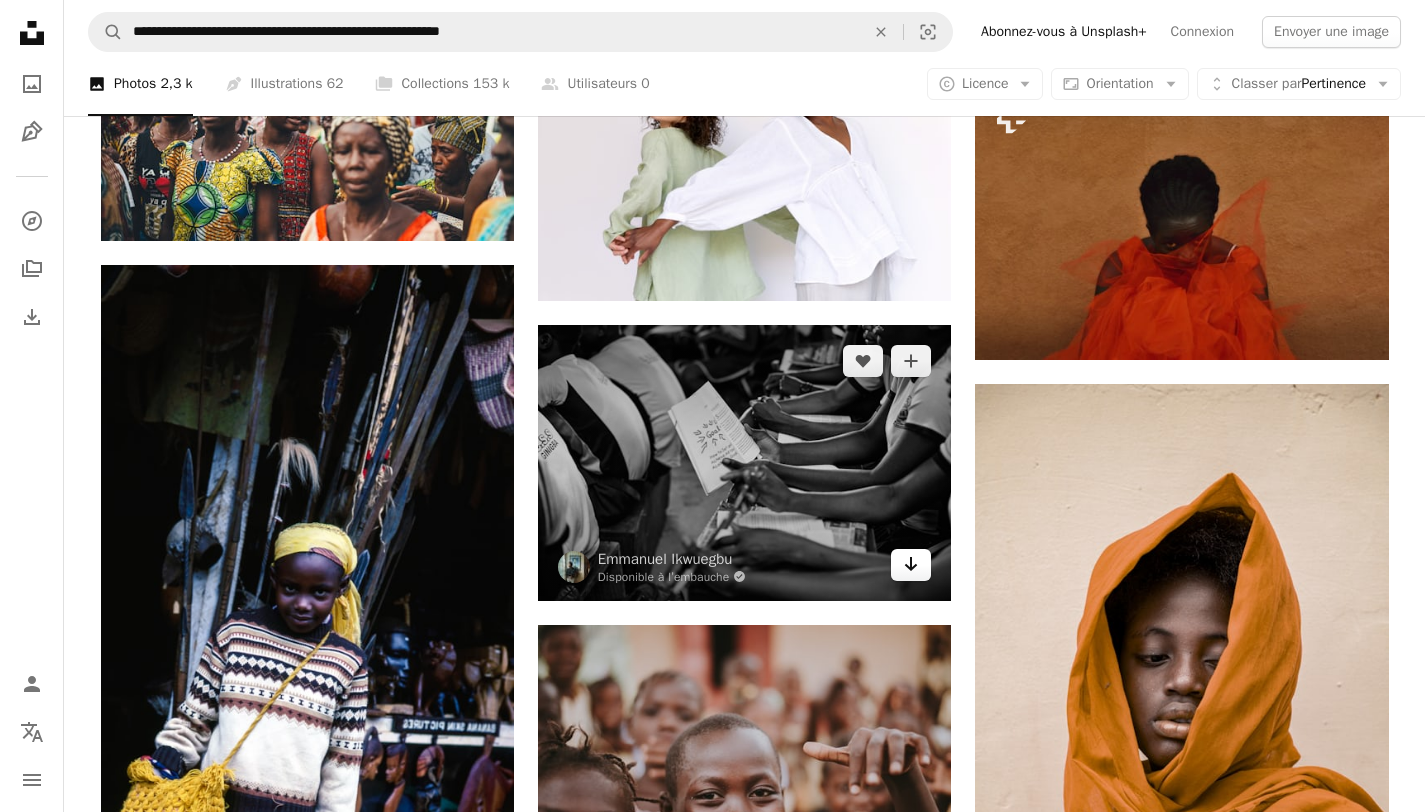 click 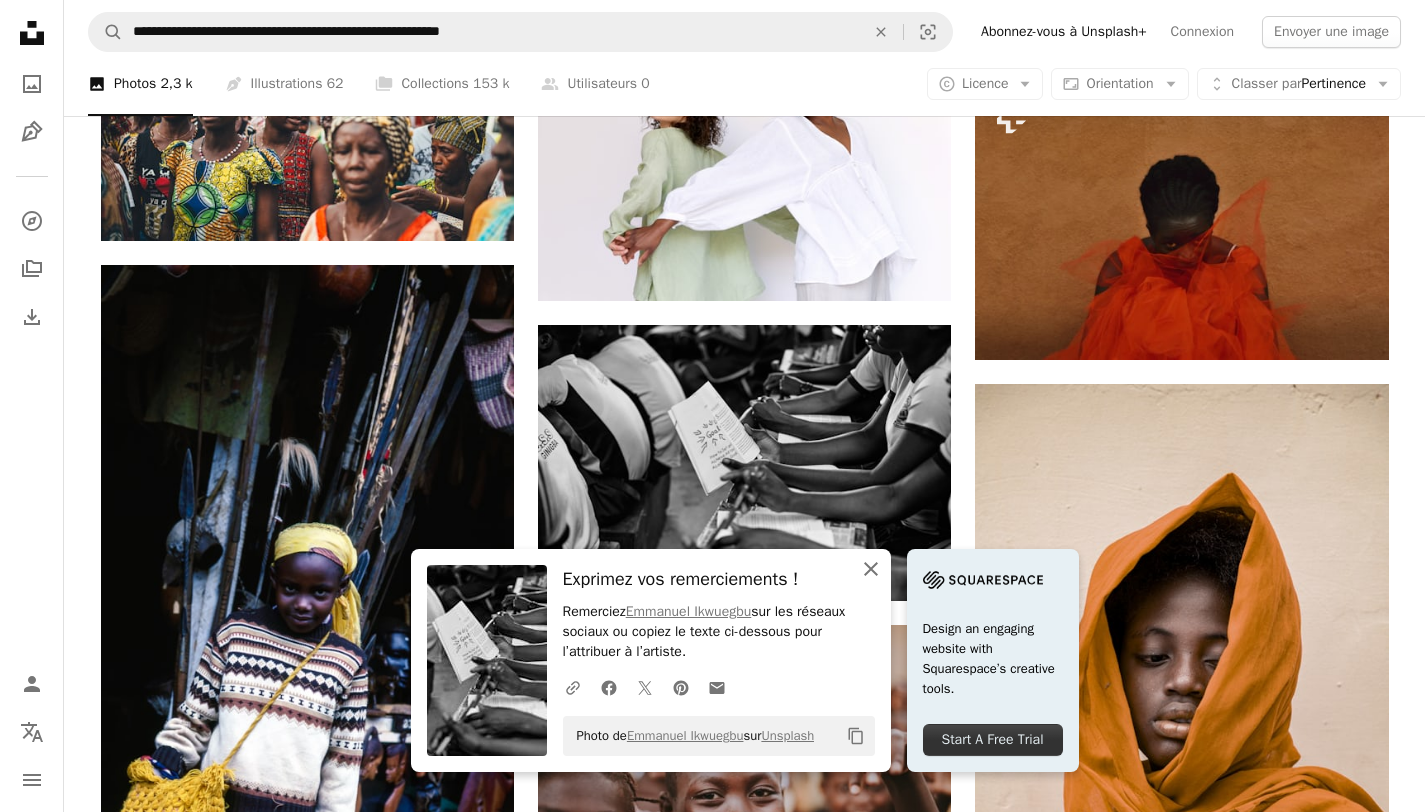 click 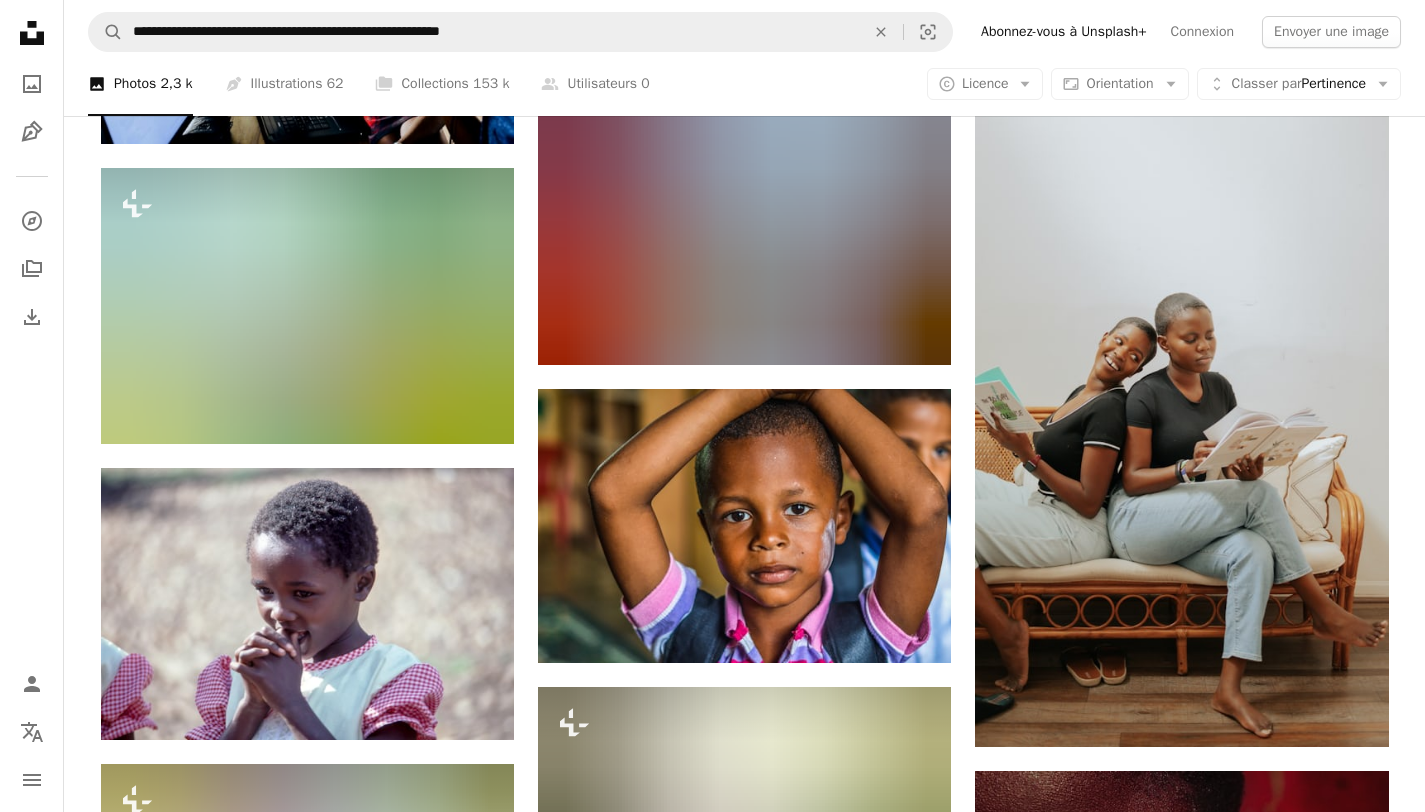 scroll, scrollTop: 11708, scrollLeft: 0, axis: vertical 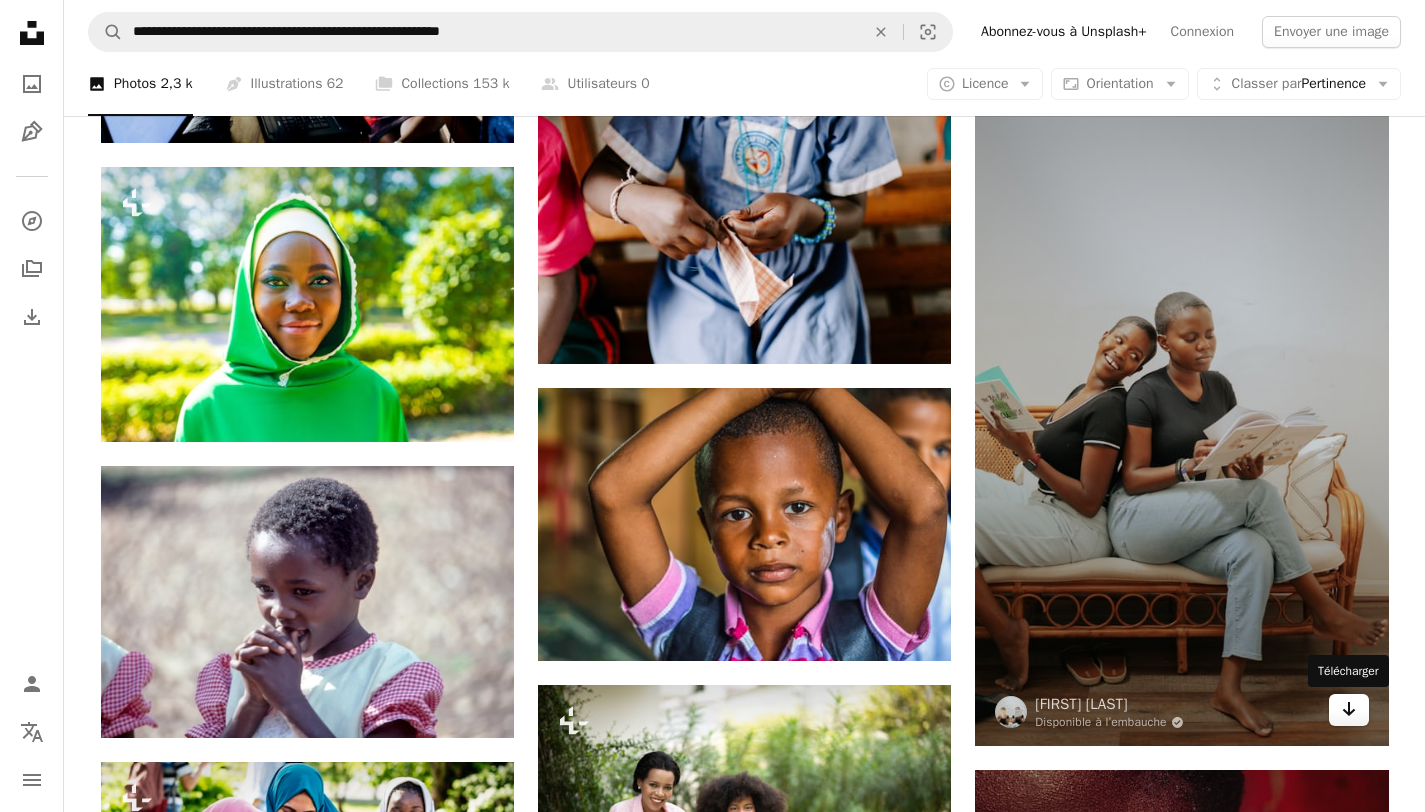 click 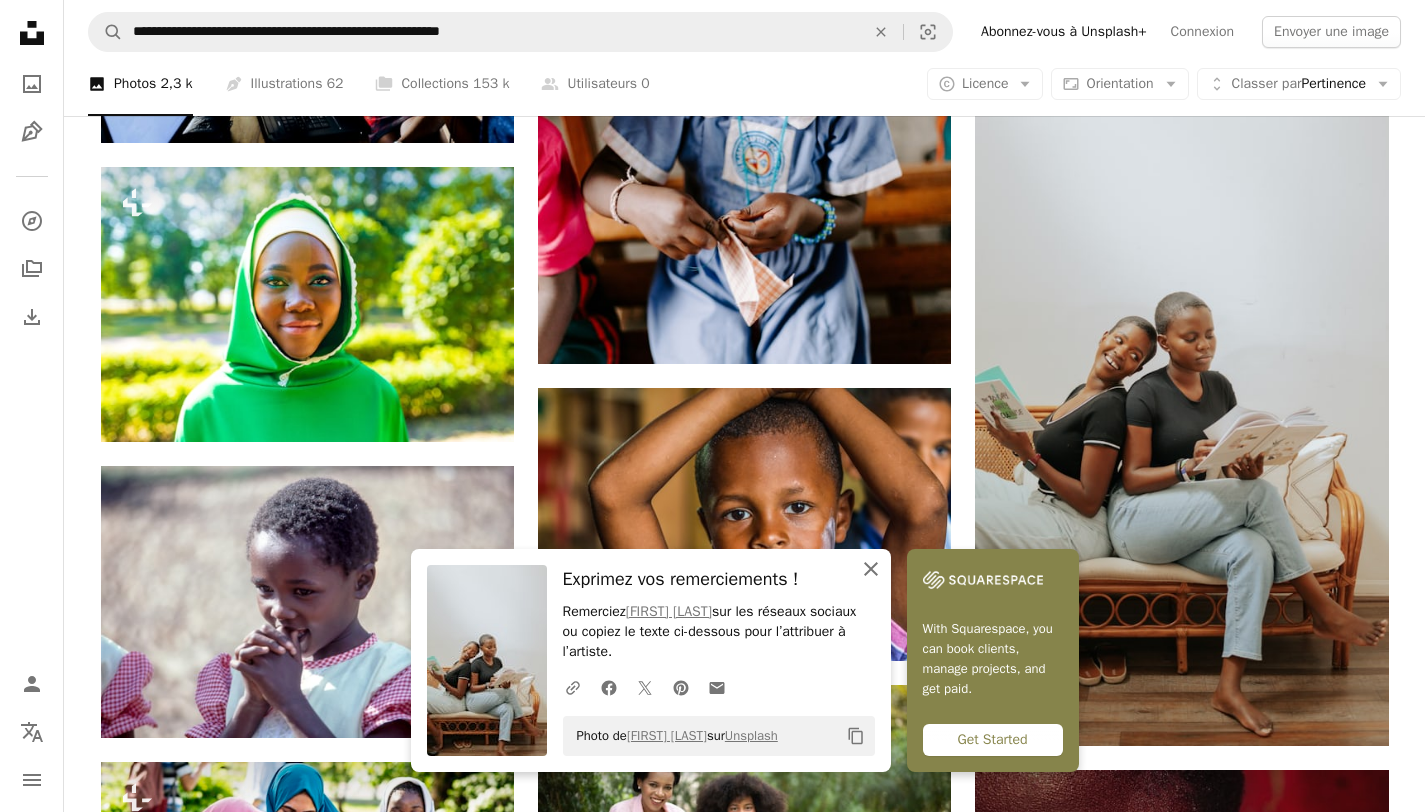 click 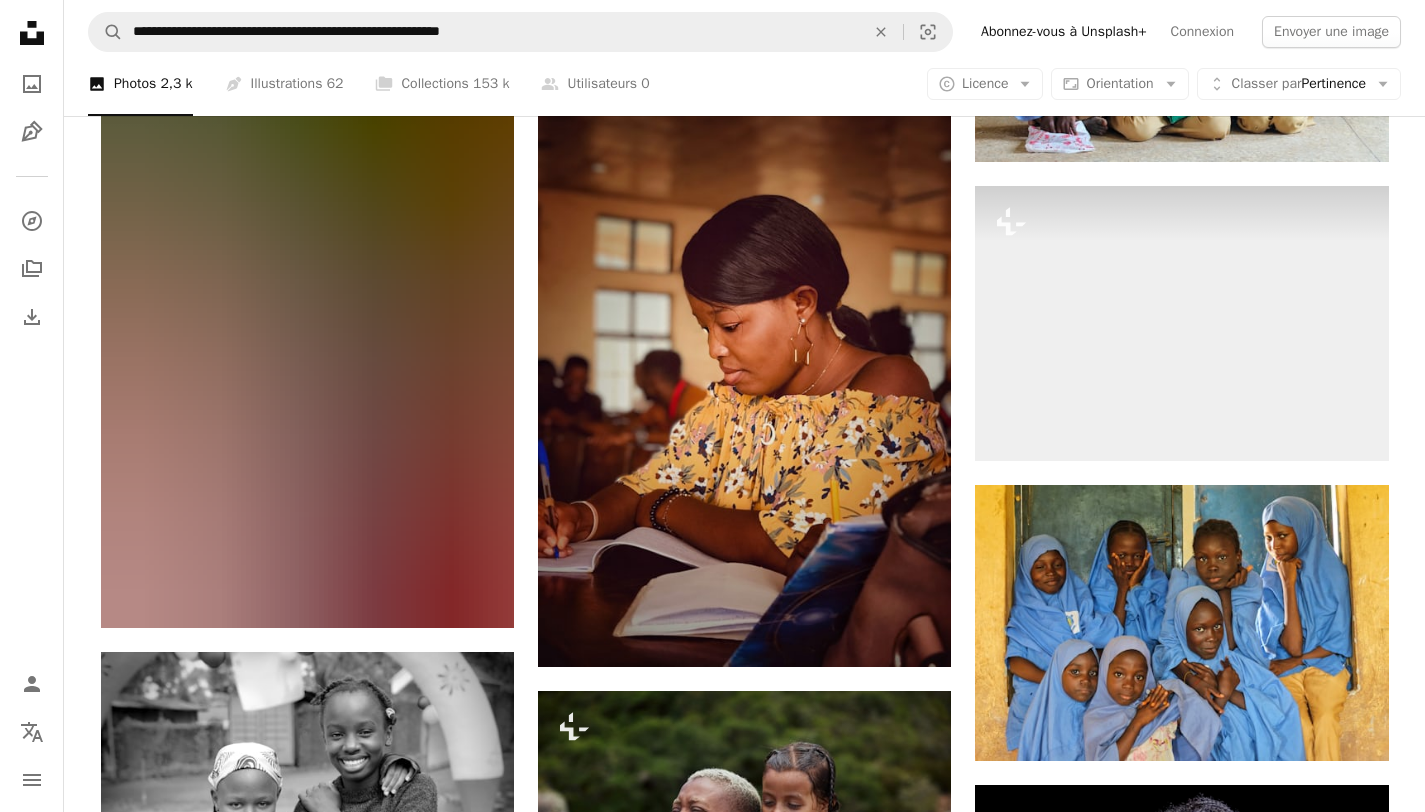 scroll, scrollTop: 34488, scrollLeft: 0, axis: vertical 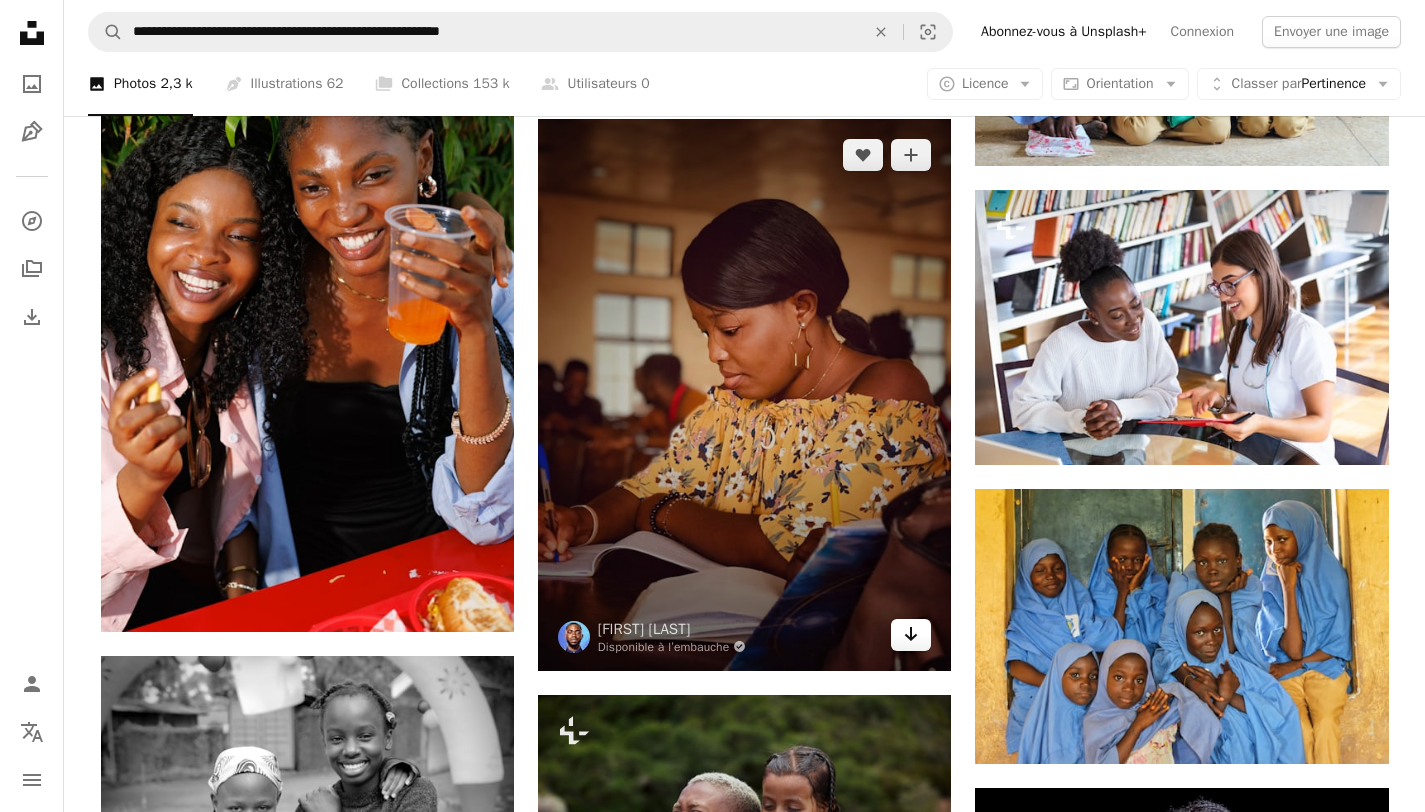 click on "Arrow pointing down" 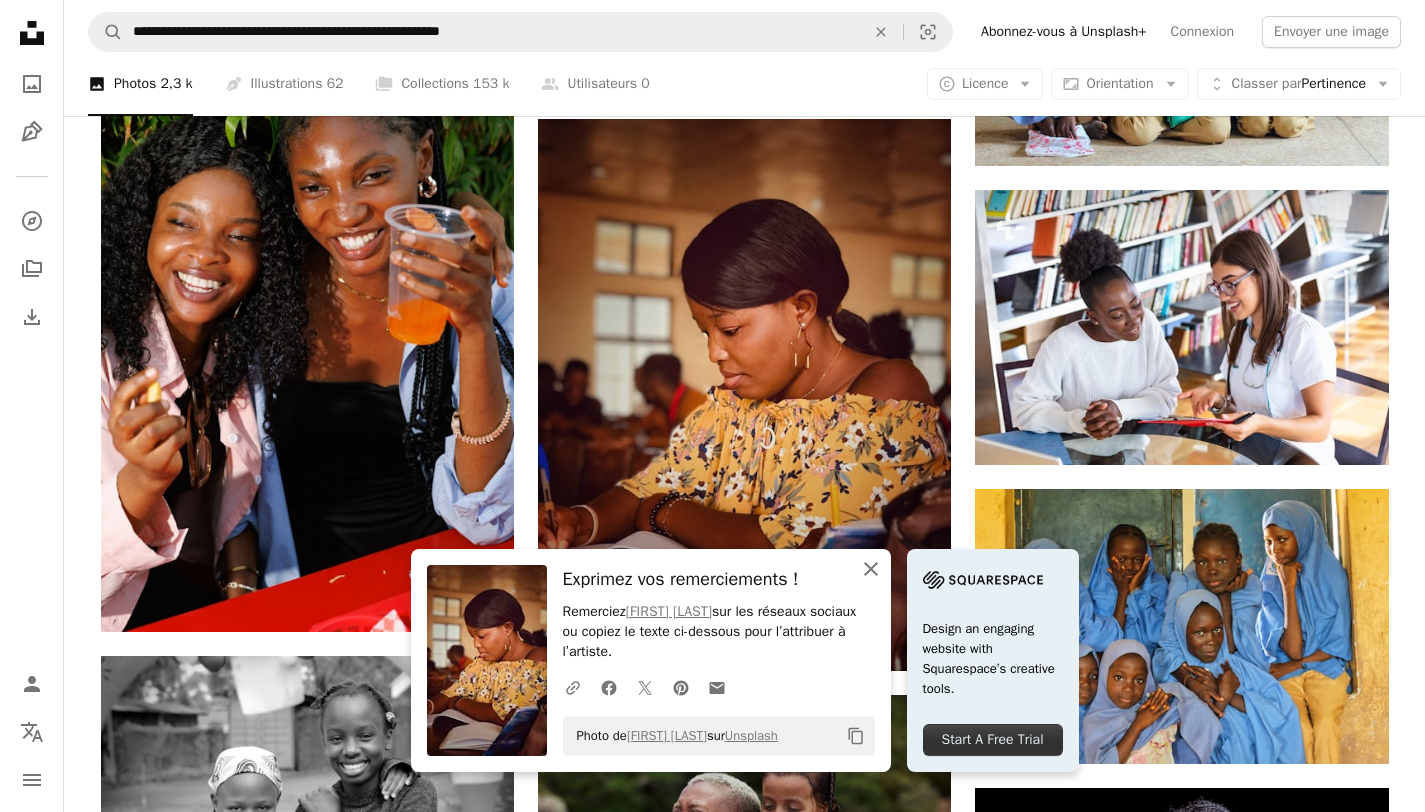 click on "An X shape" 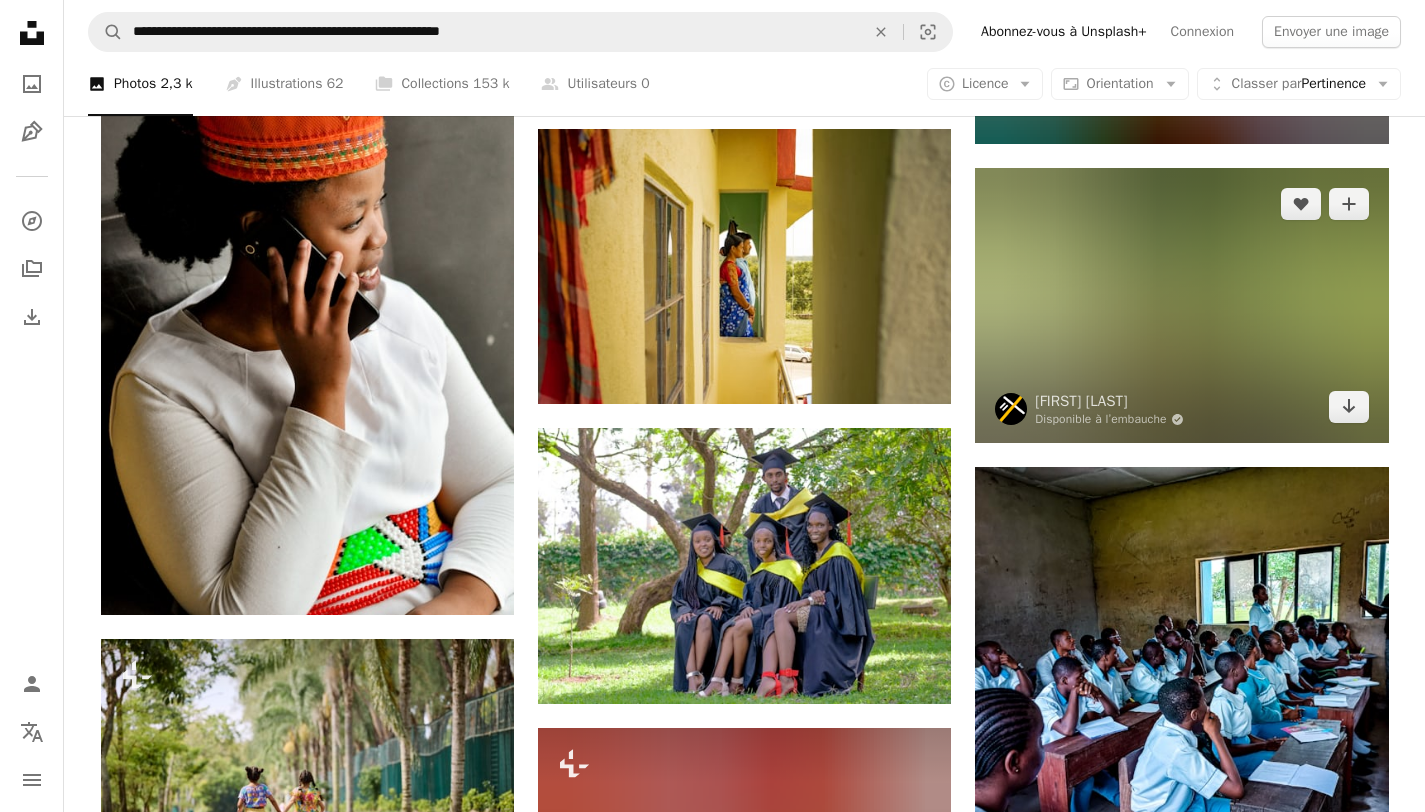 scroll, scrollTop: 36652, scrollLeft: 0, axis: vertical 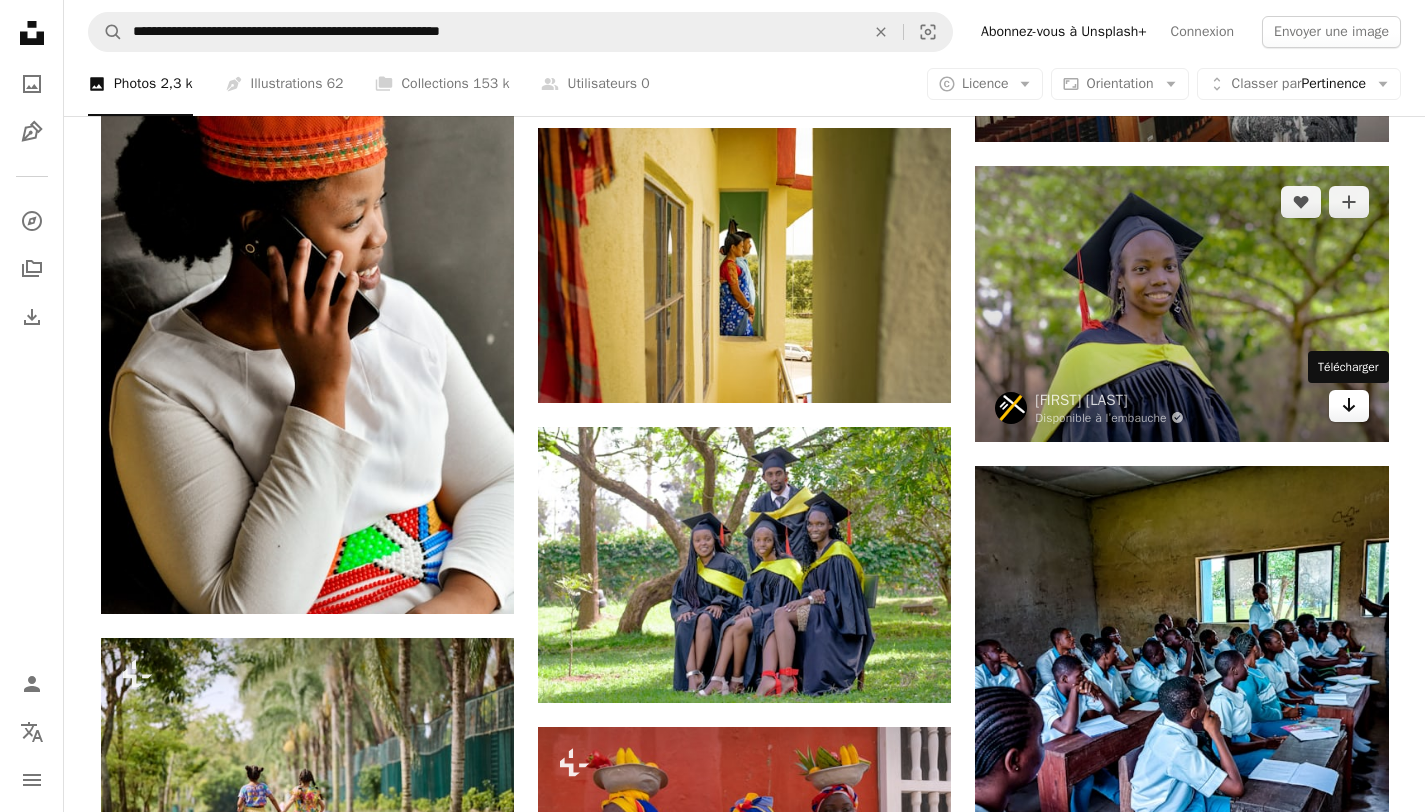 click 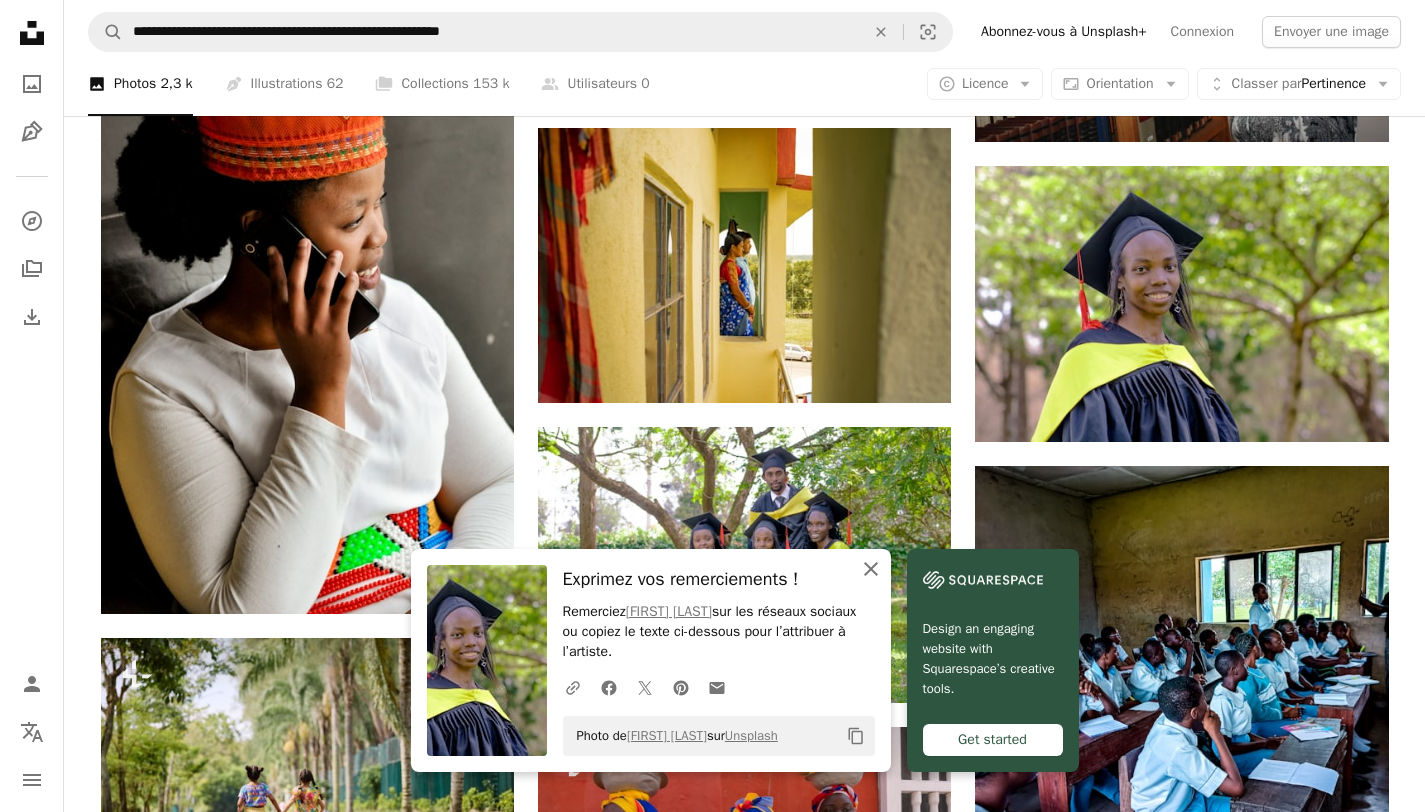 click 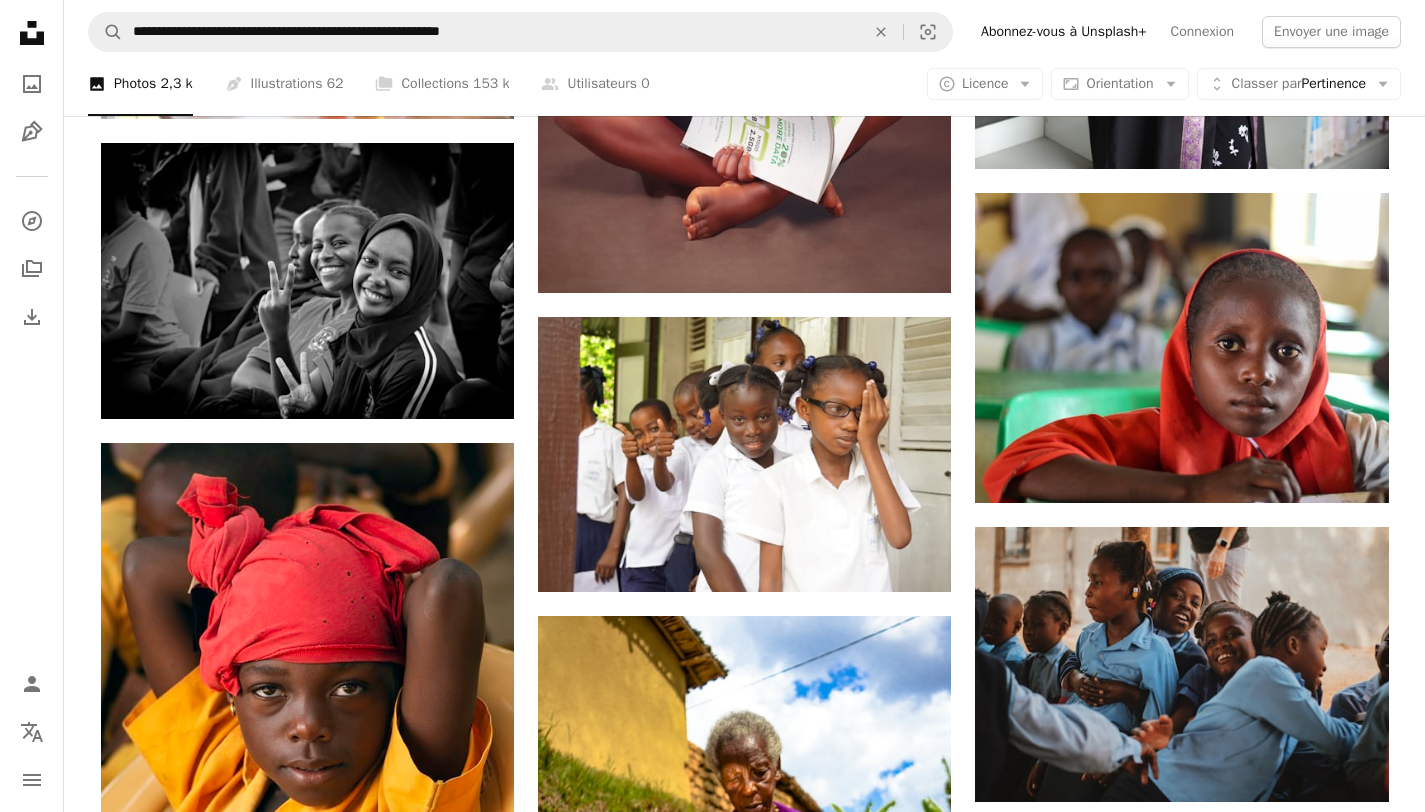 scroll, scrollTop: 40783, scrollLeft: 0, axis: vertical 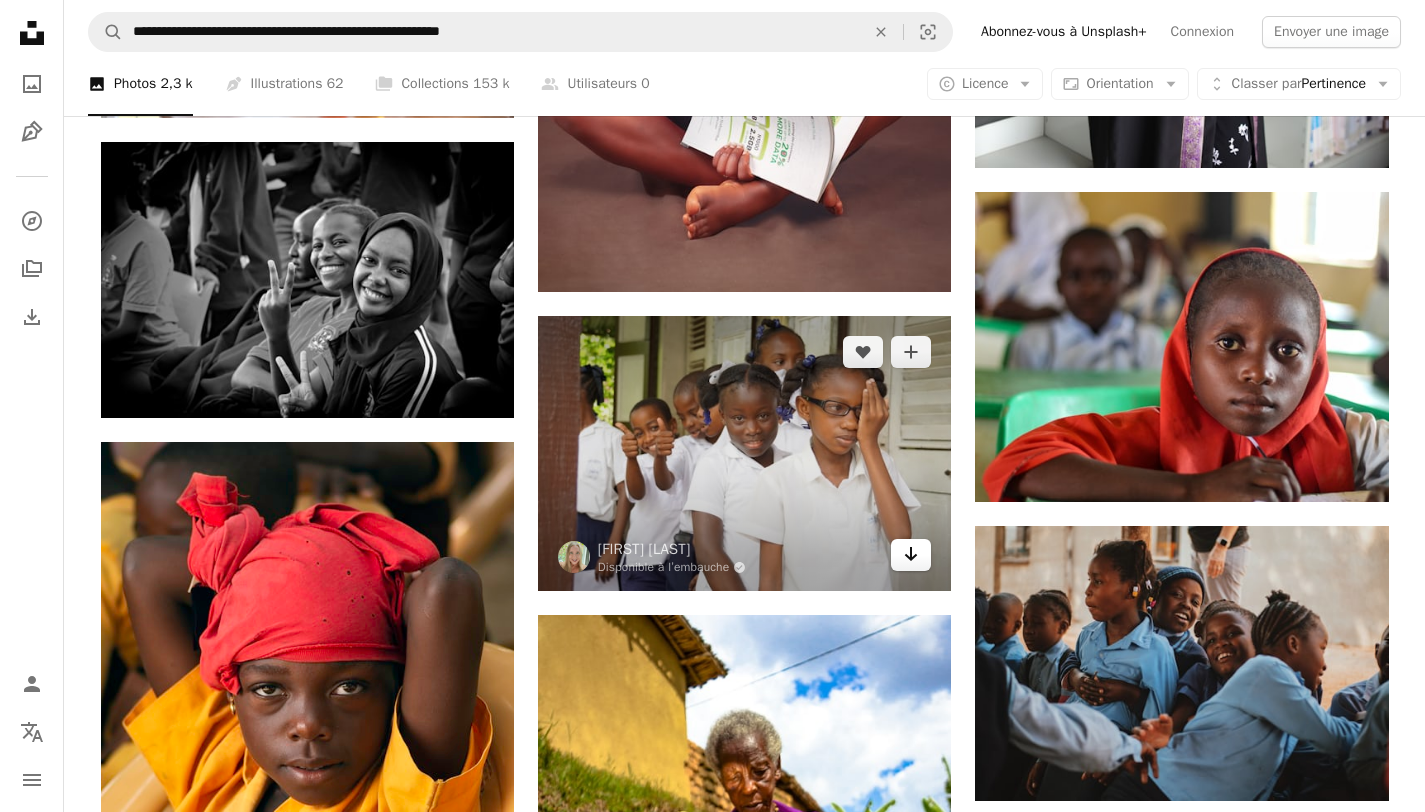 click on "Arrow pointing down" 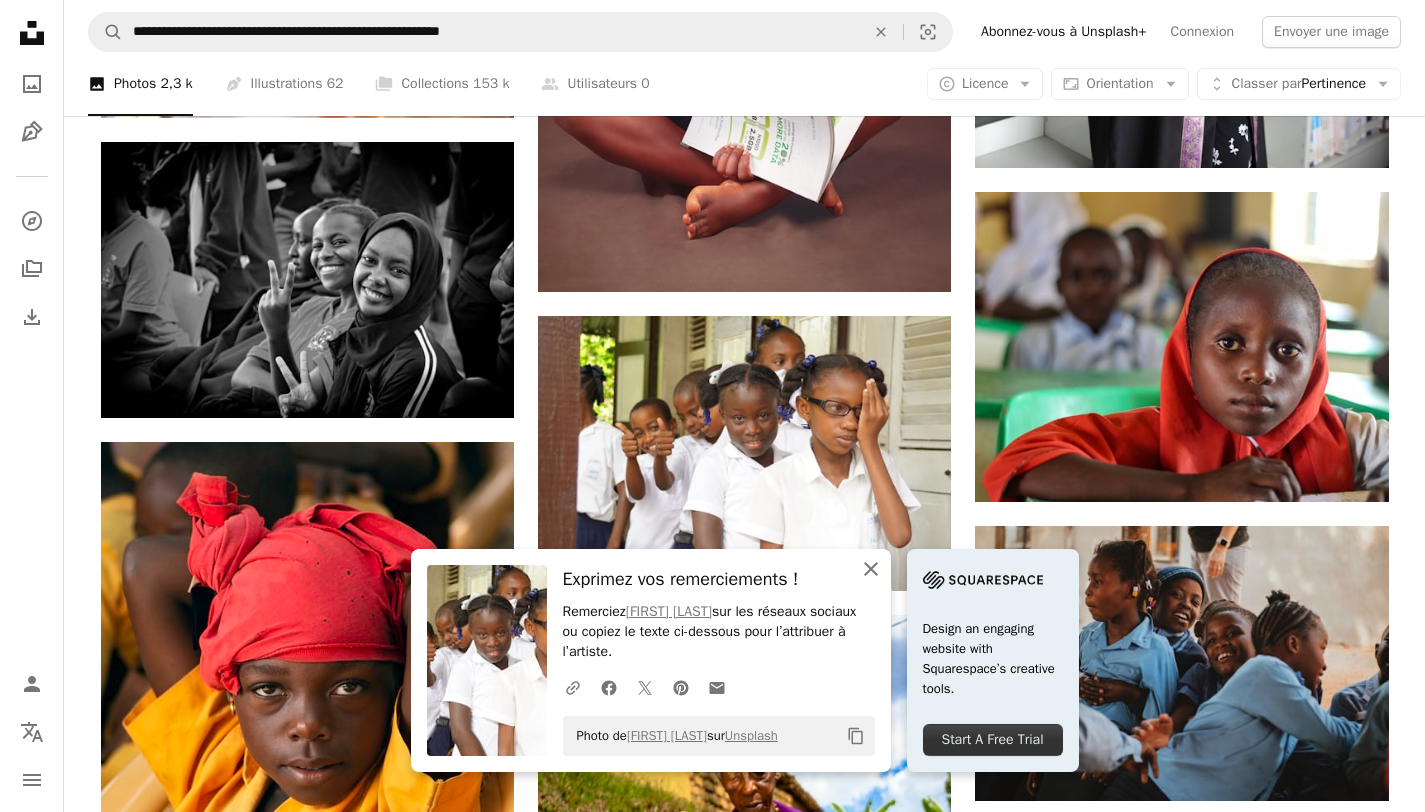 click on "An X shape" 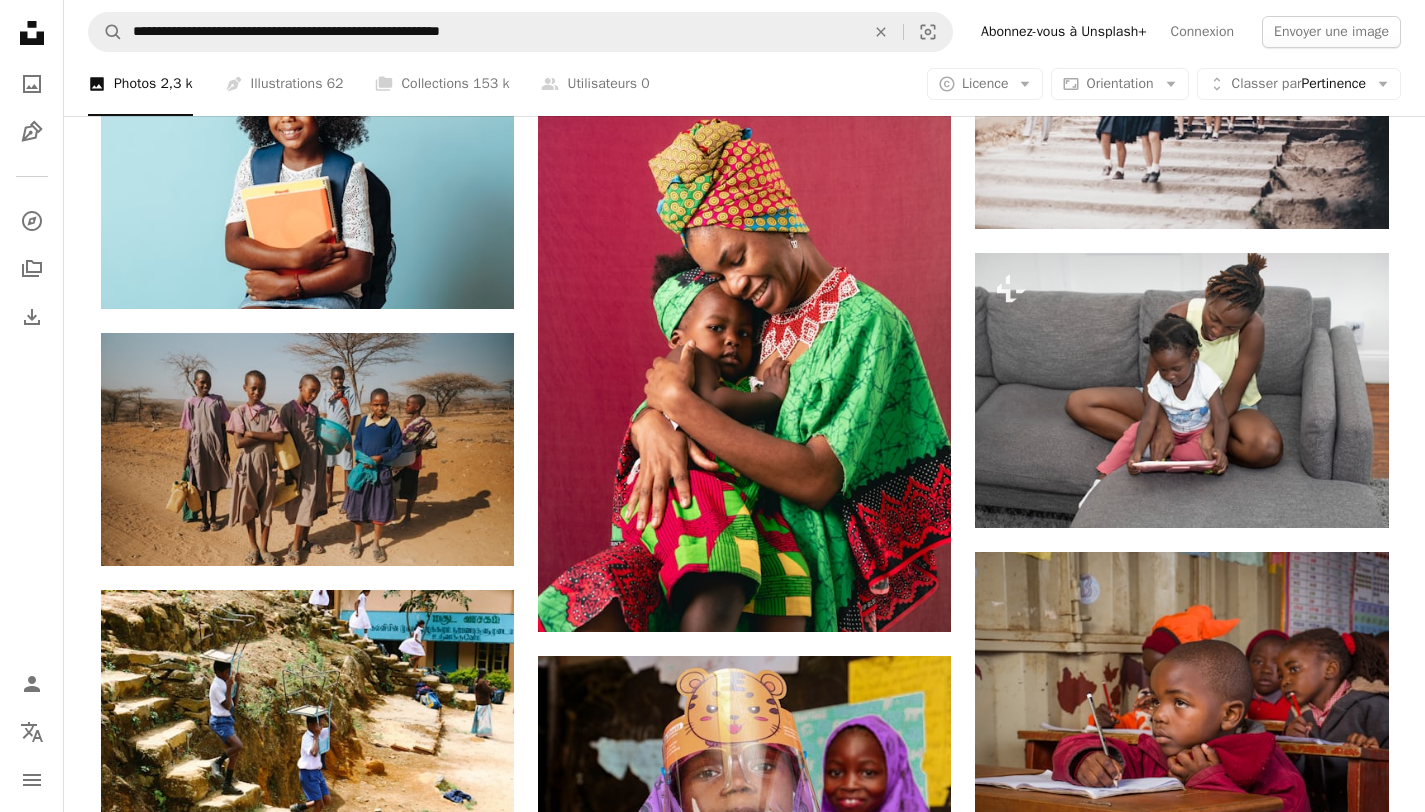 scroll, scrollTop: 44403, scrollLeft: 0, axis: vertical 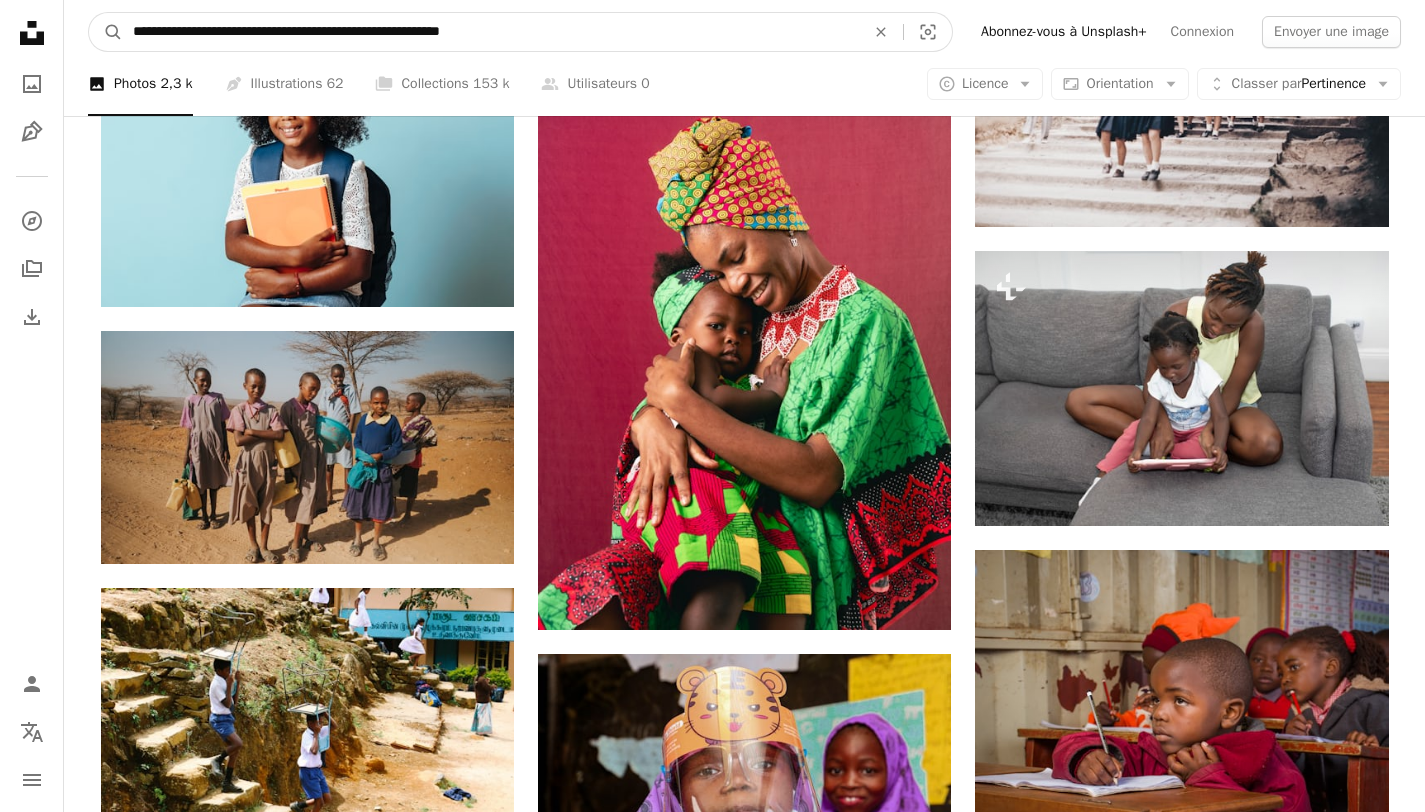 click on "**********" at bounding box center (491, 32) 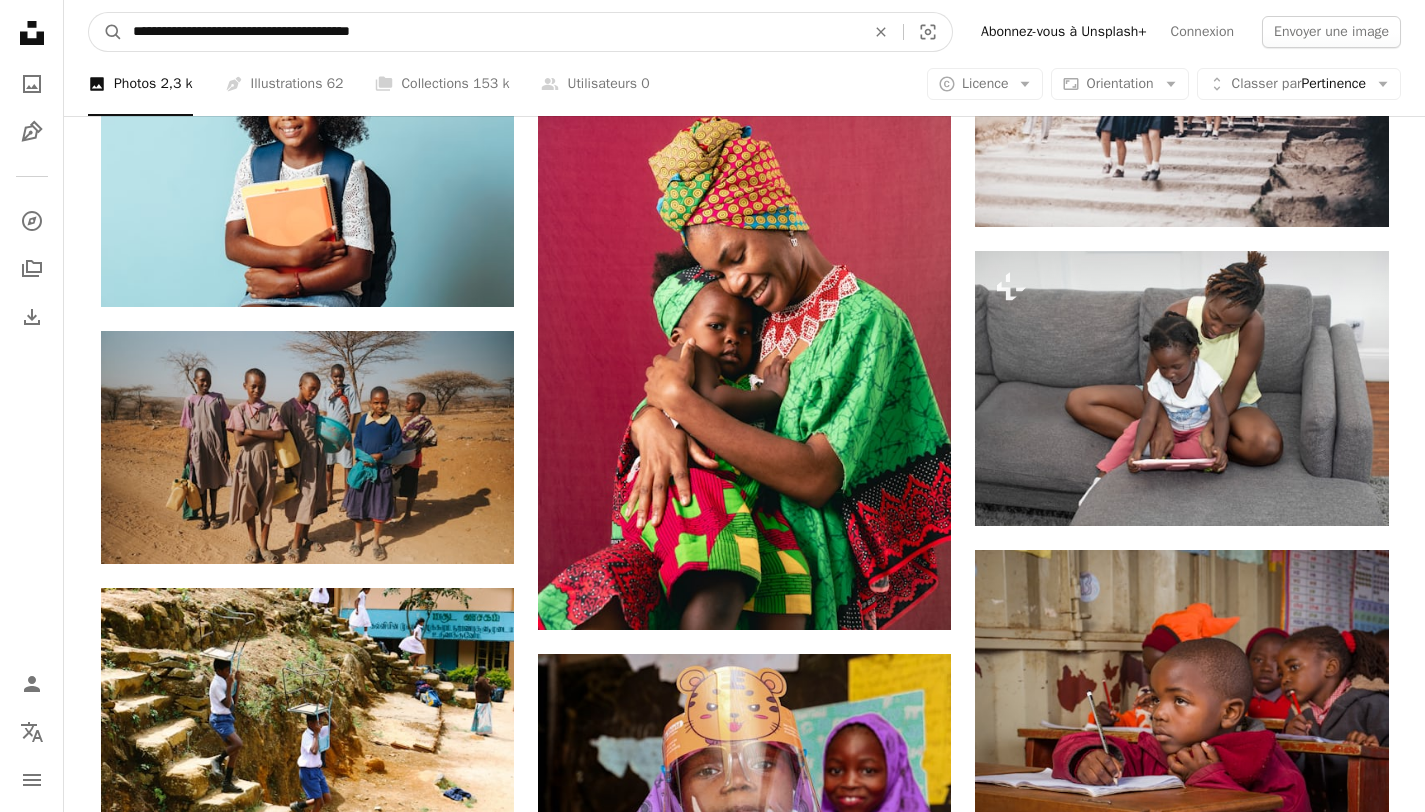 type on "**********" 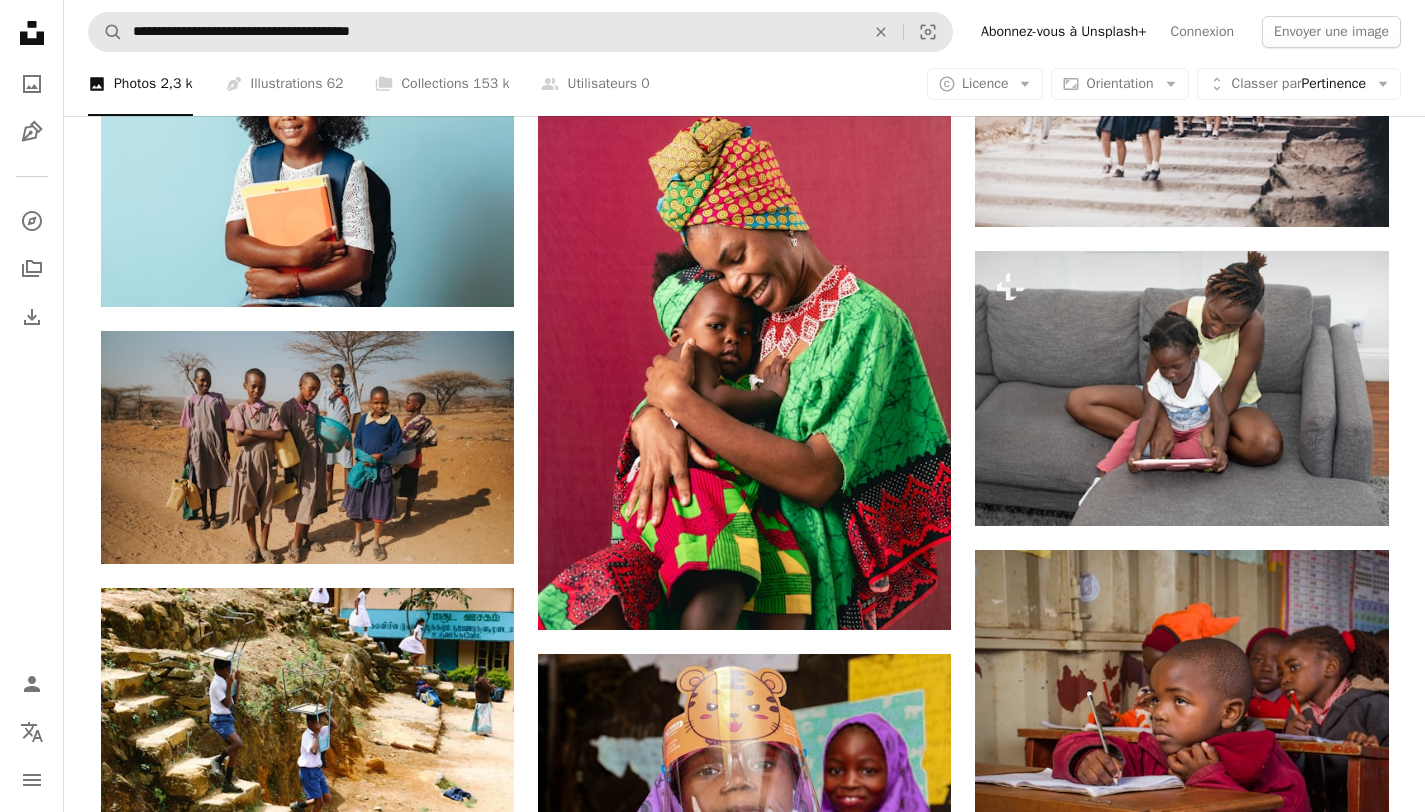 scroll, scrollTop: 0, scrollLeft: 0, axis: both 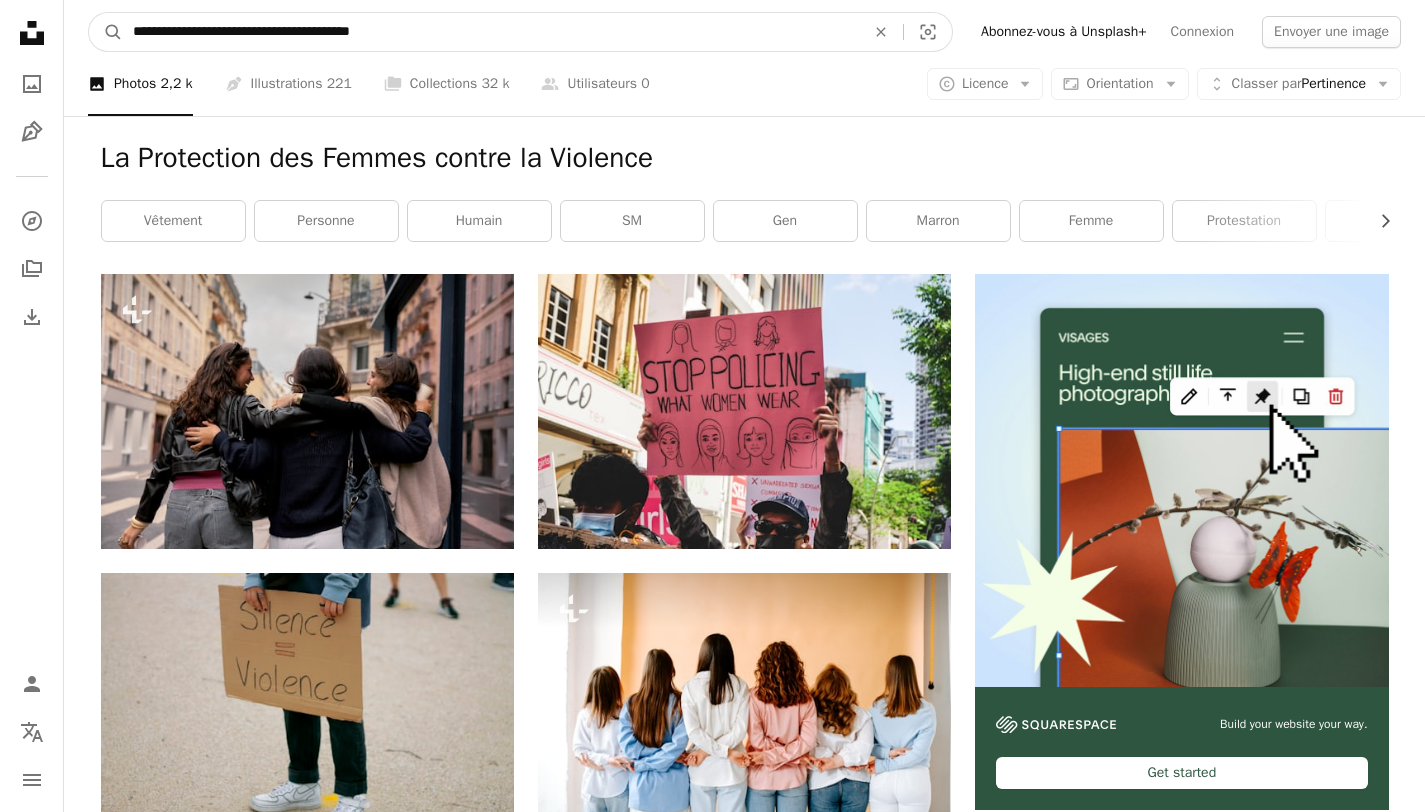 click on "**********" at bounding box center (491, 32) 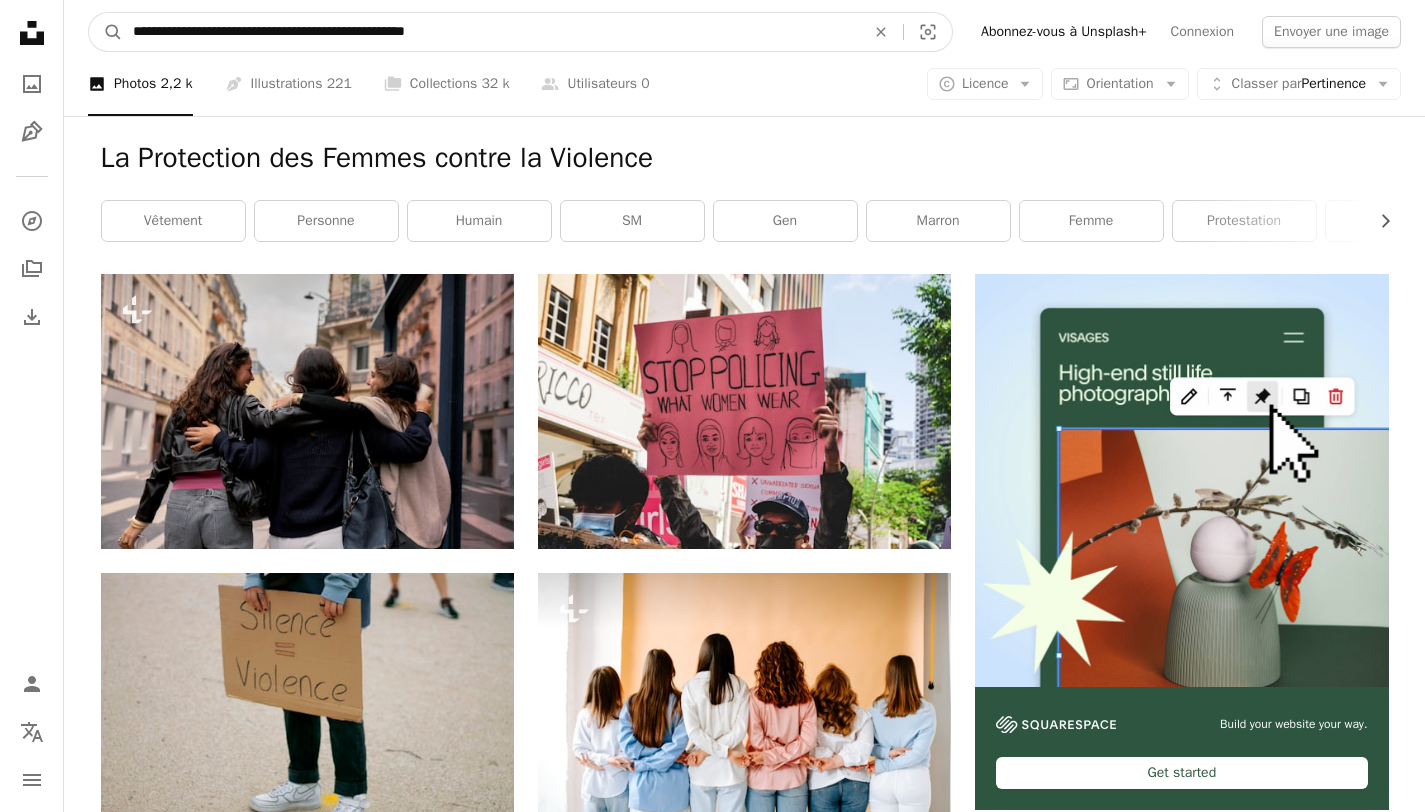 type on "**********" 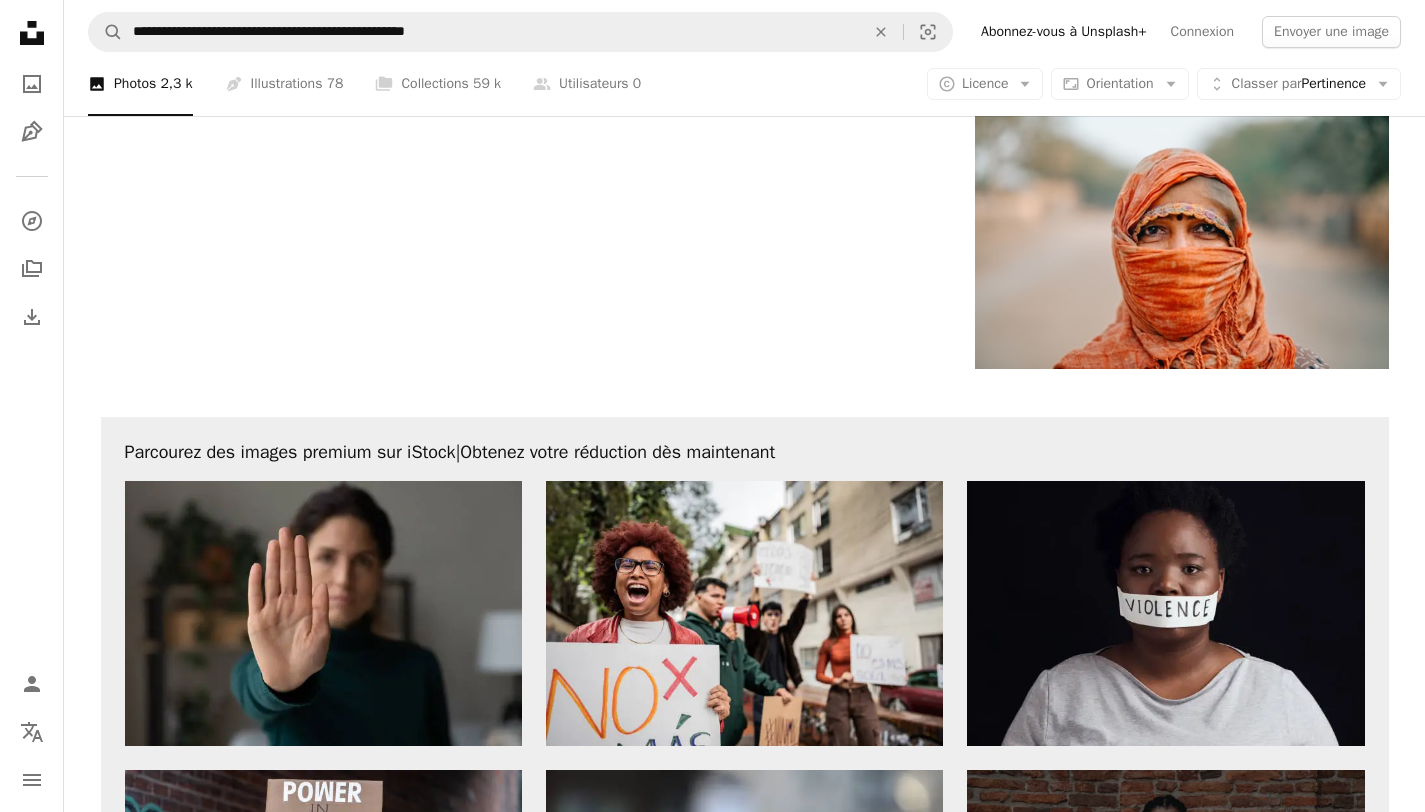 scroll, scrollTop: 3547, scrollLeft: 0, axis: vertical 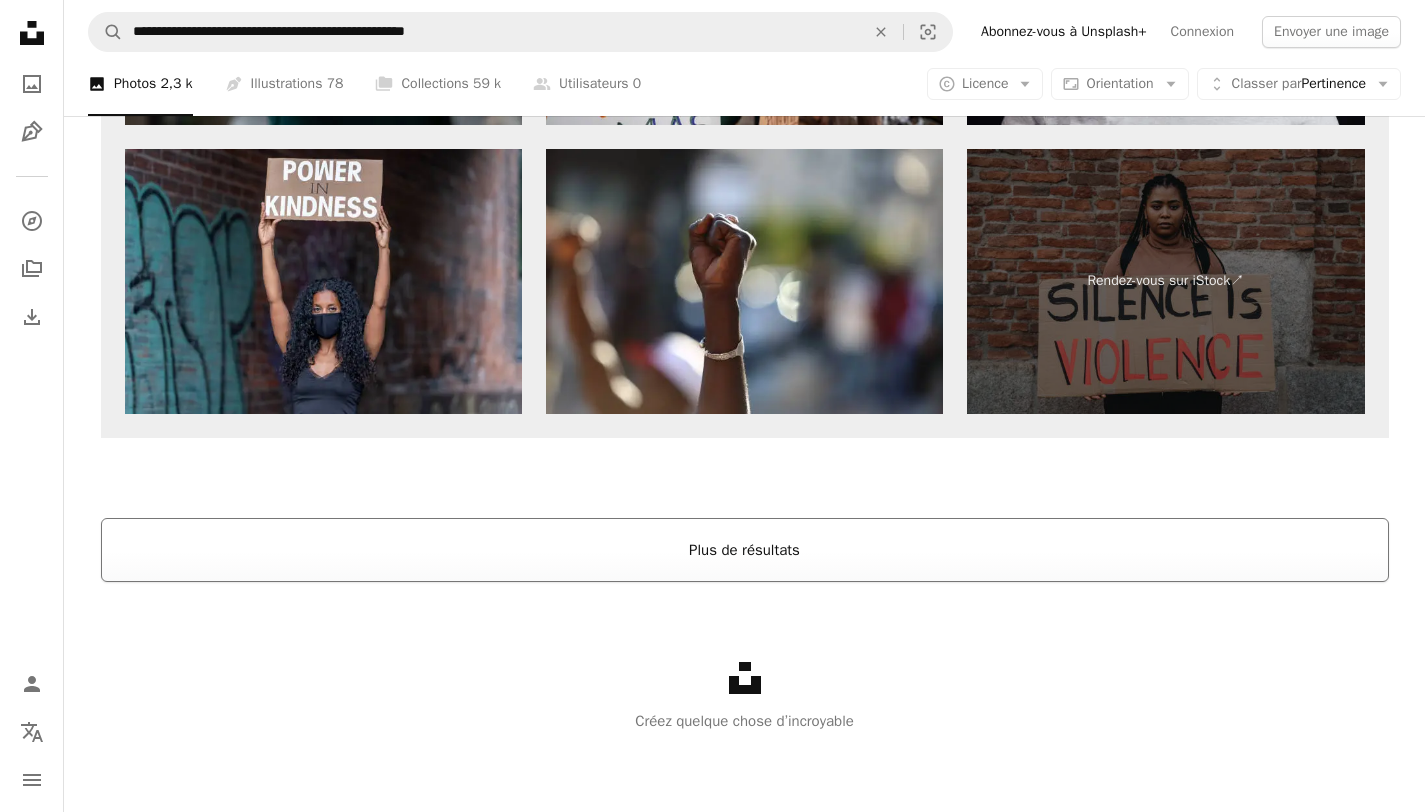 click on "Plus de résultats" at bounding box center (745, 550) 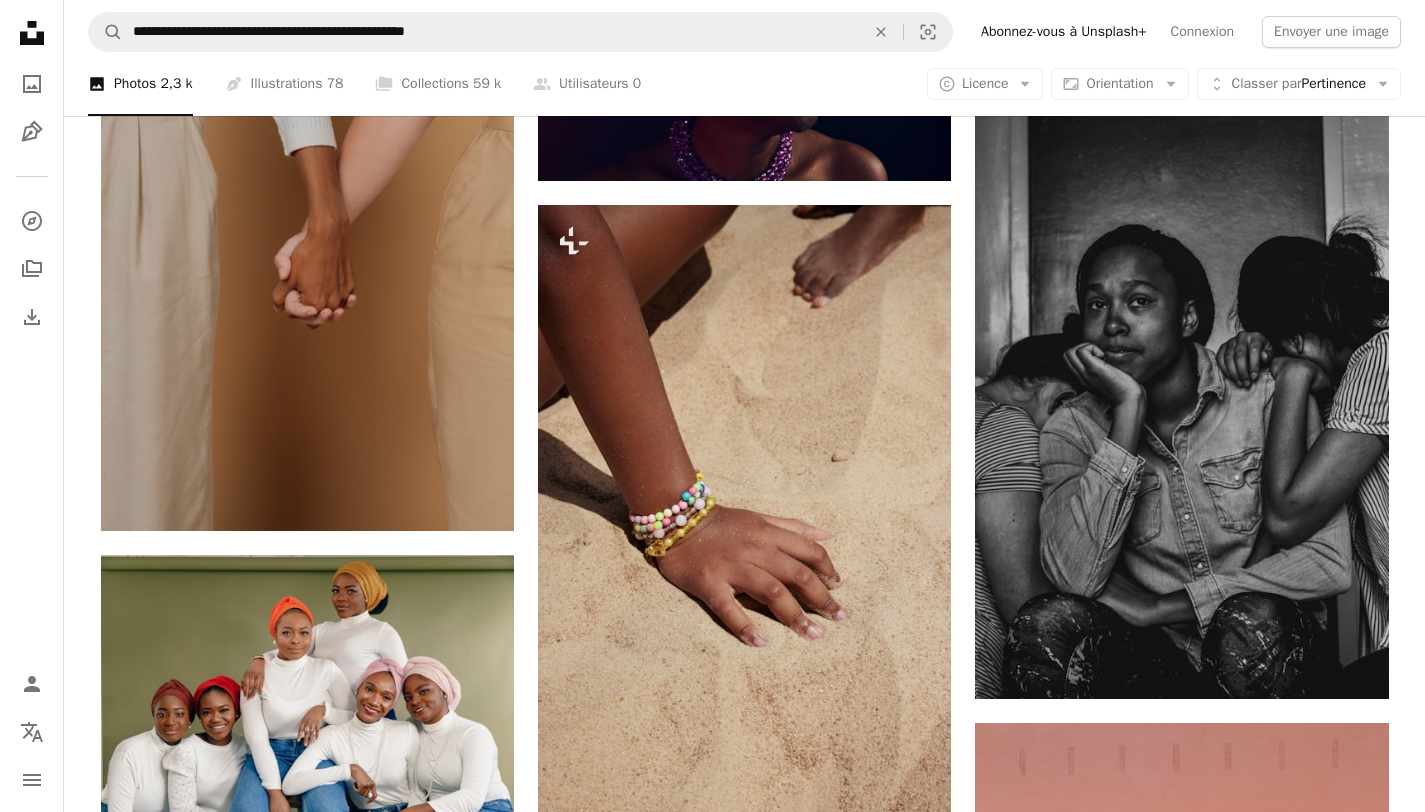 scroll, scrollTop: 7397, scrollLeft: 0, axis: vertical 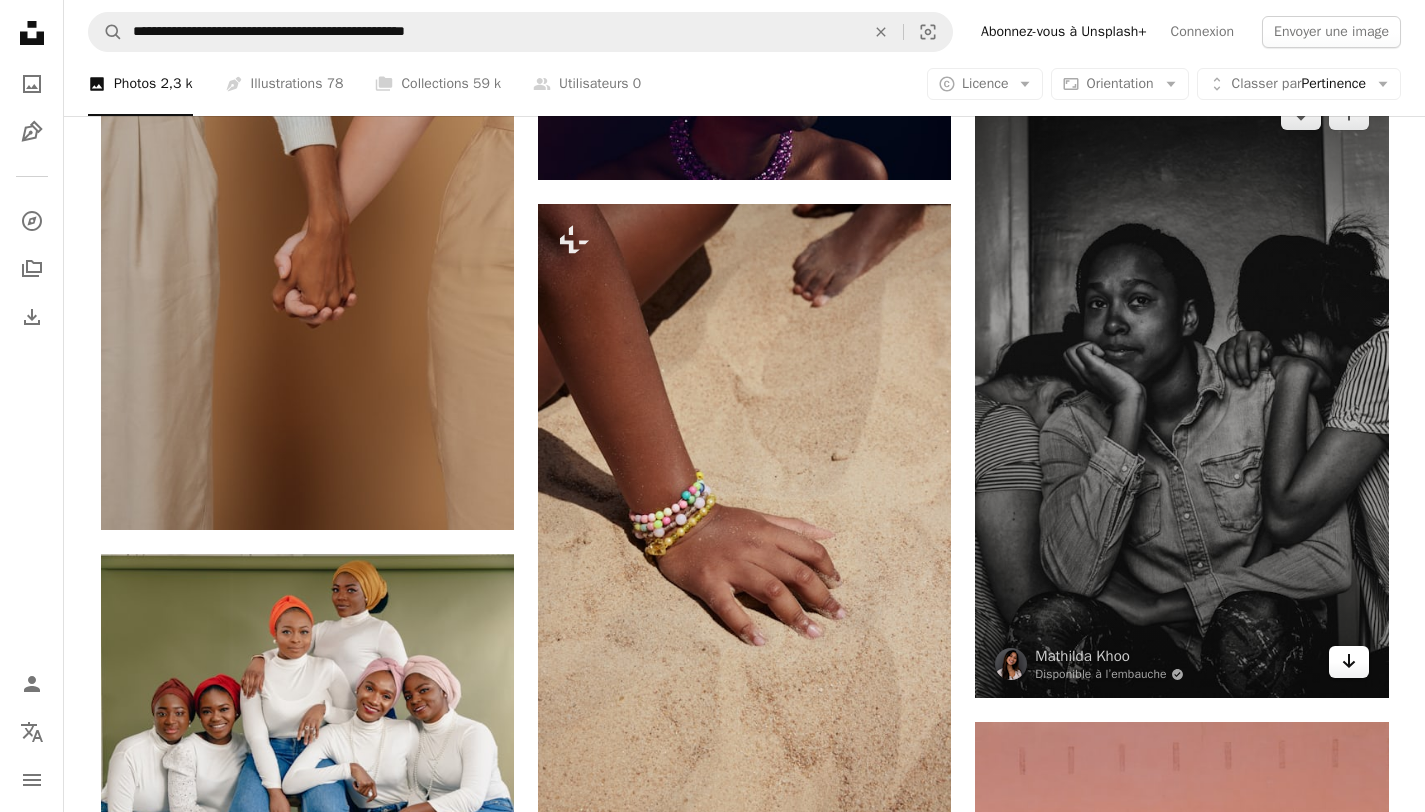 click on "Arrow pointing down" 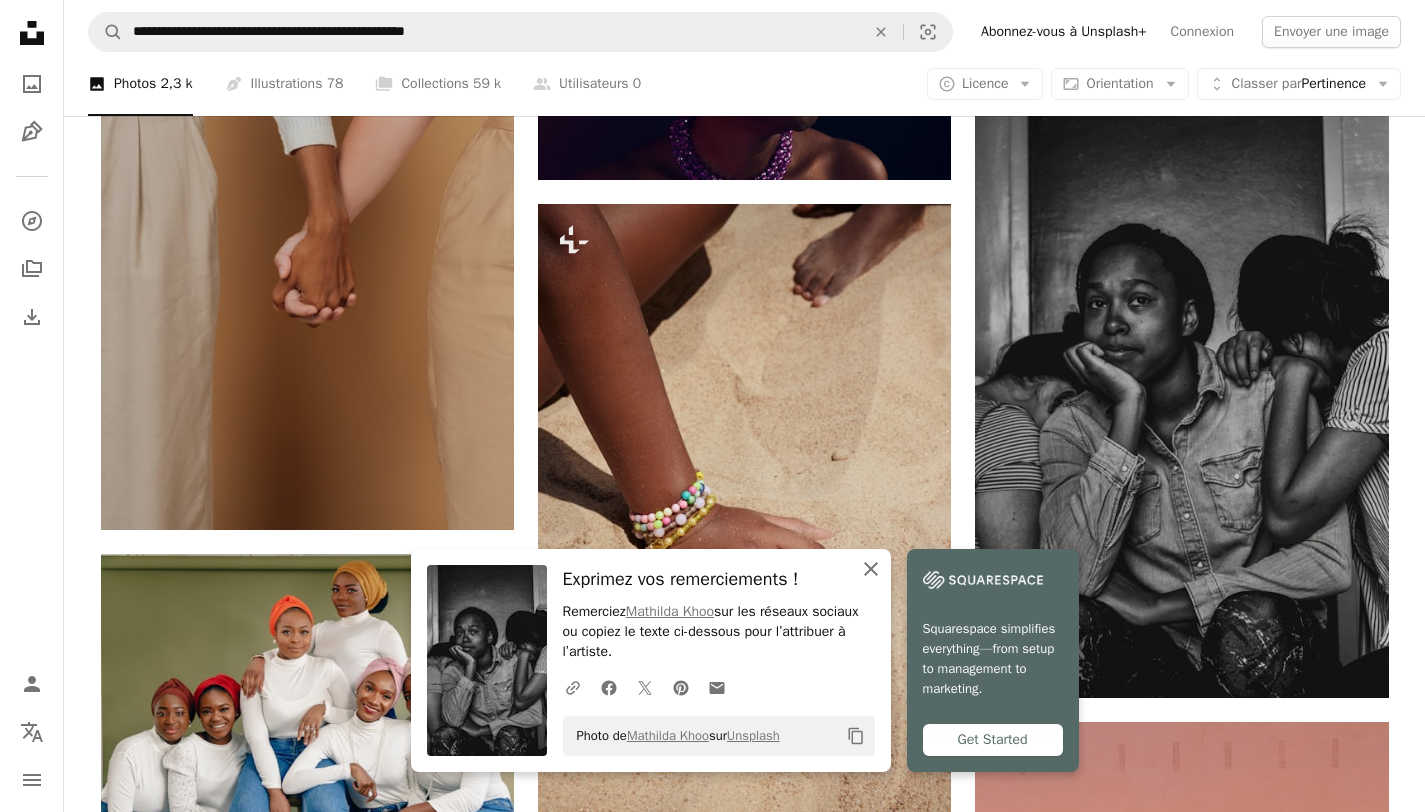 click 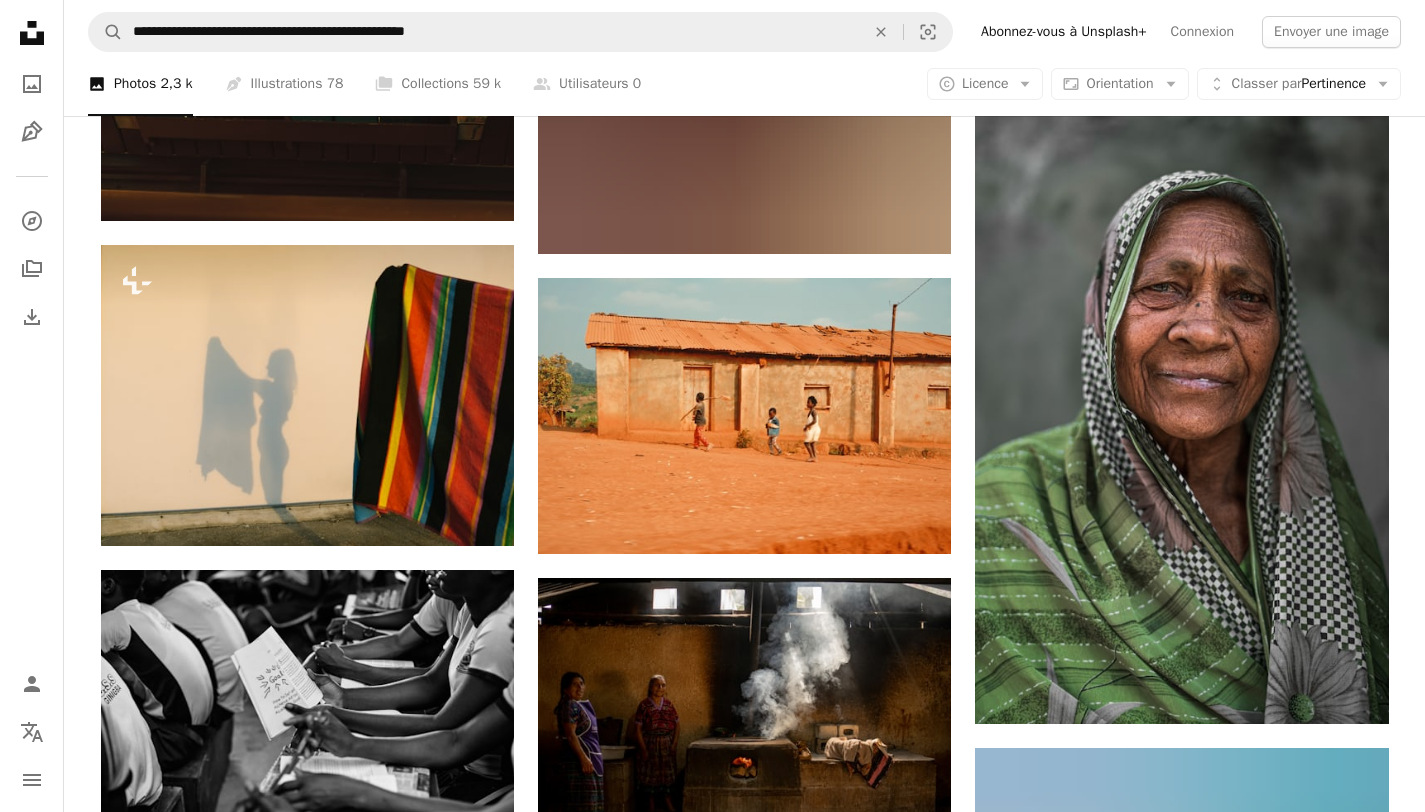 scroll, scrollTop: 23613, scrollLeft: 0, axis: vertical 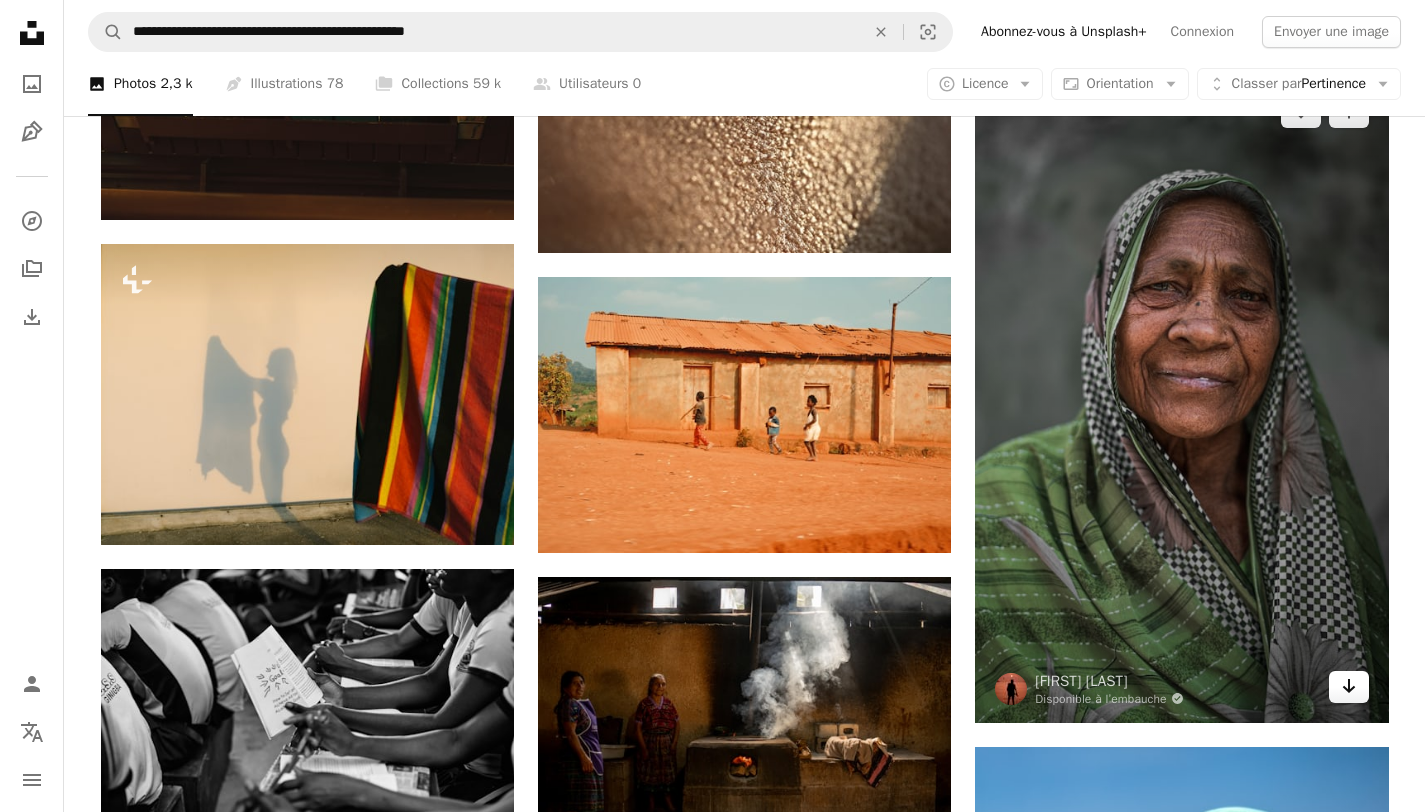 click 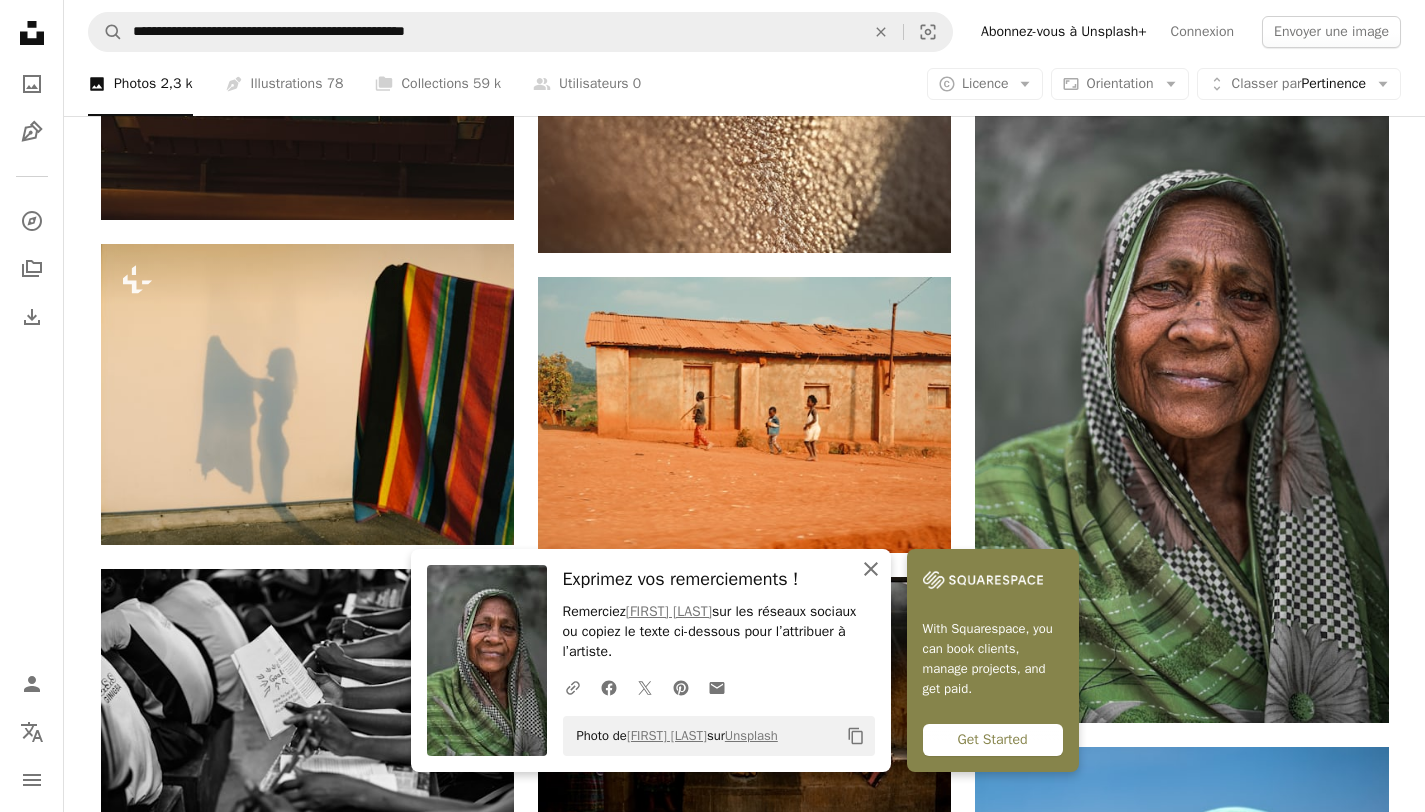 click on "An X shape" 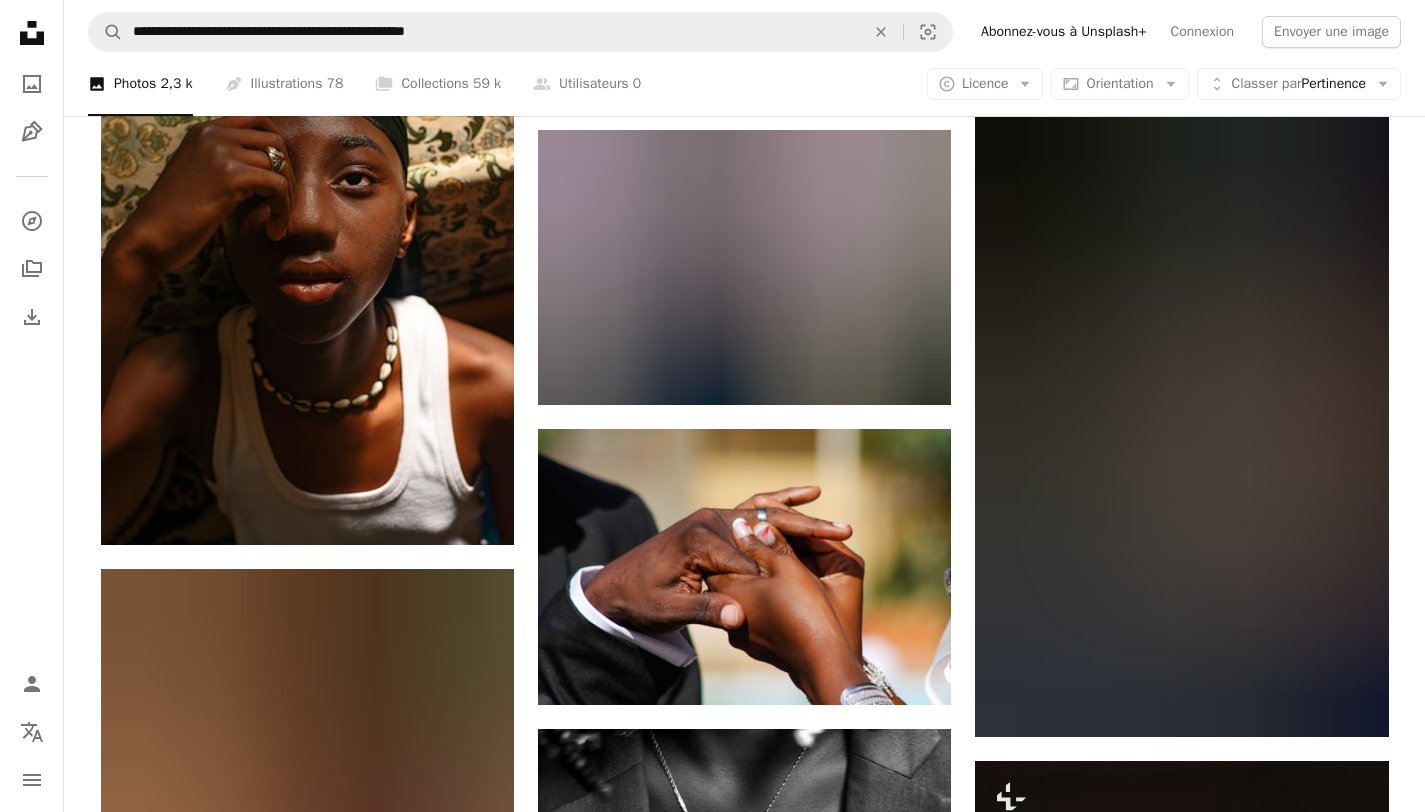 scroll, scrollTop: 27342, scrollLeft: 0, axis: vertical 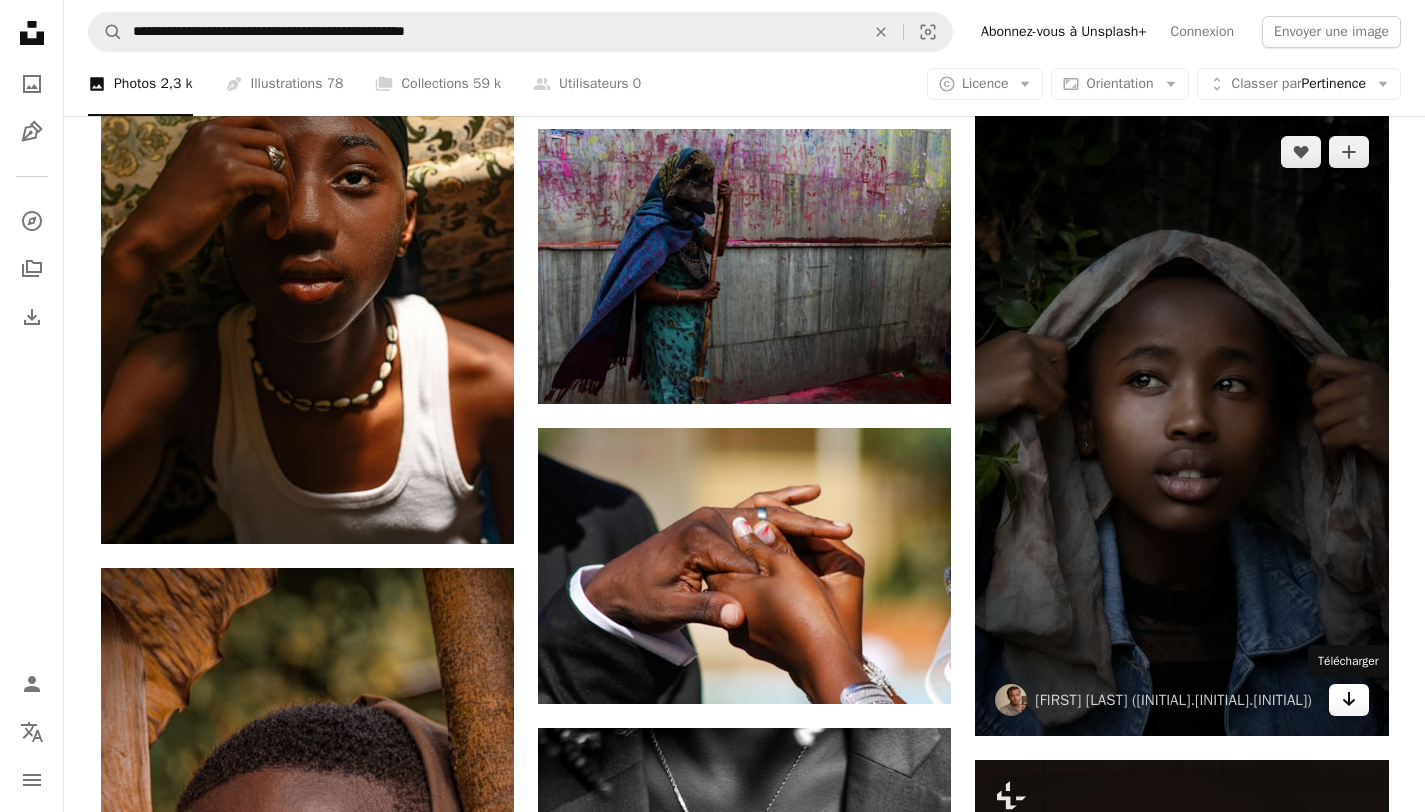 click on "Arrow pointing down" 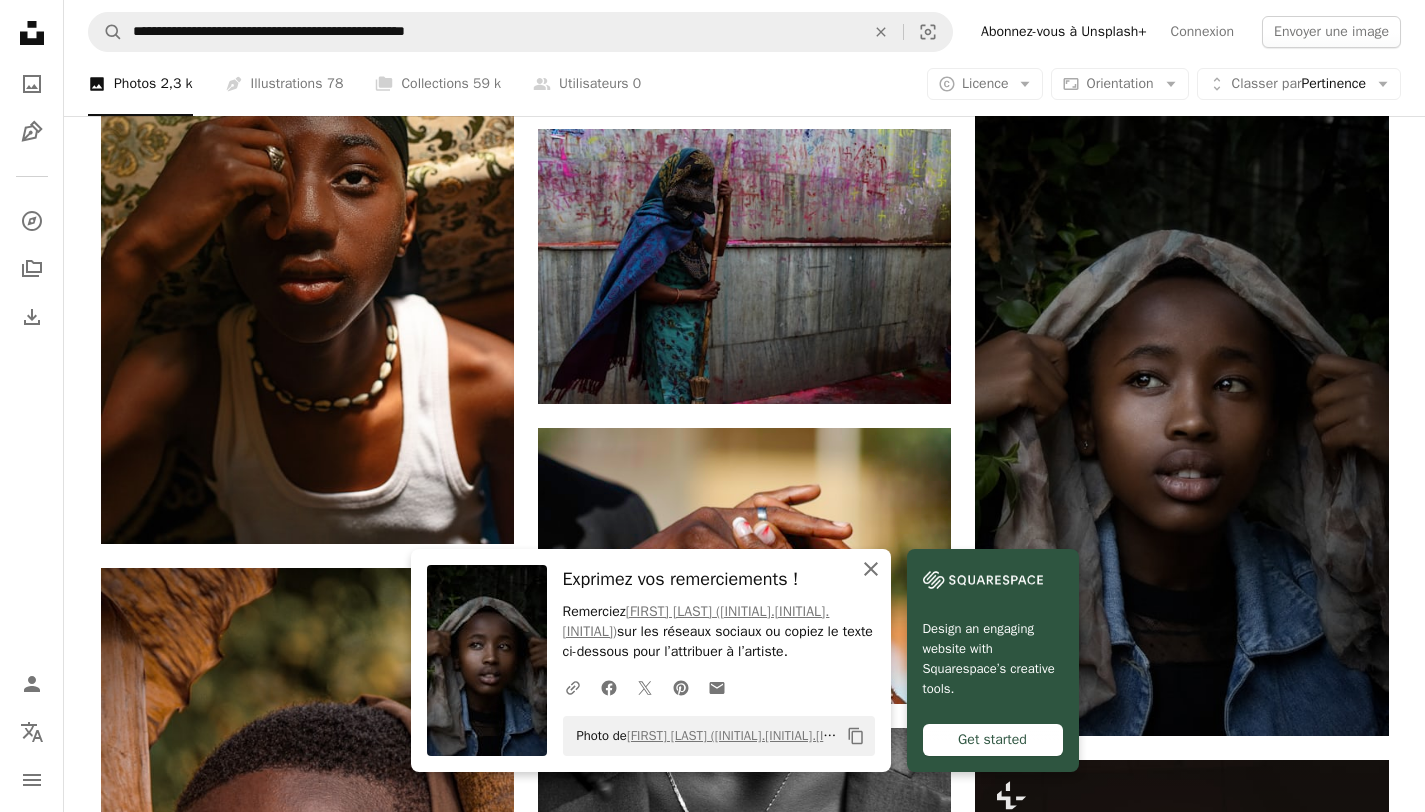 click 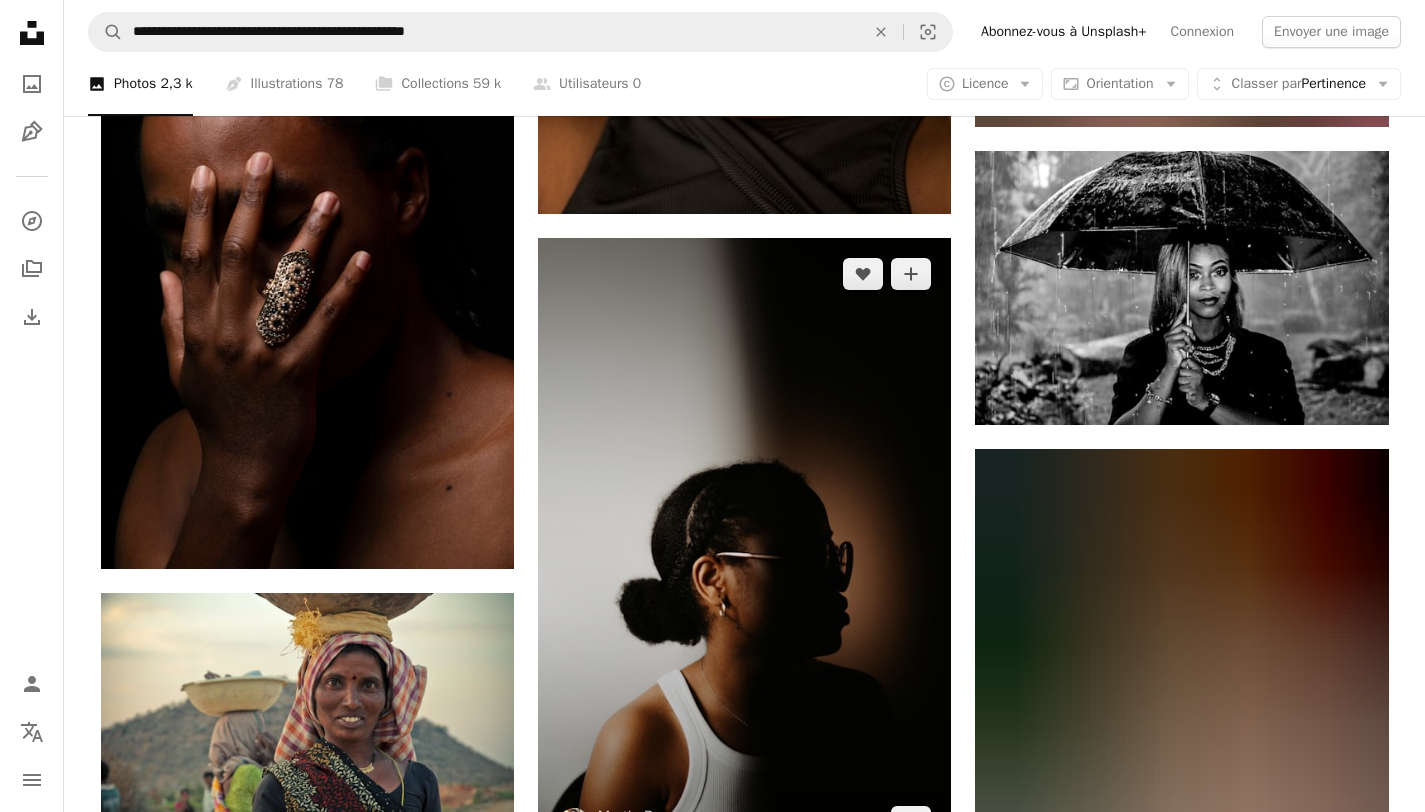 scroll, scrollTop: 36132, scrollLeft: 0, axis: vertical 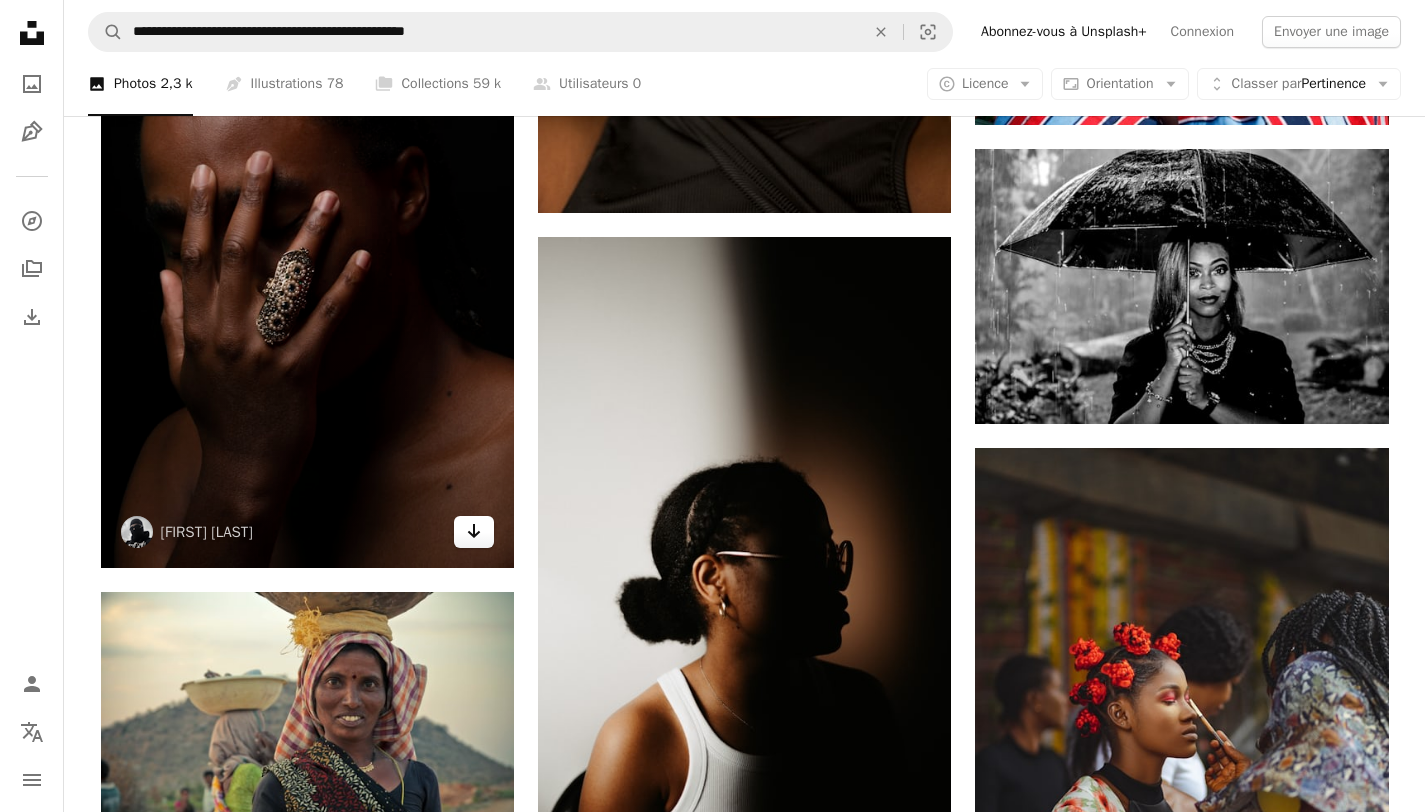 click on "Arrow pointing down" 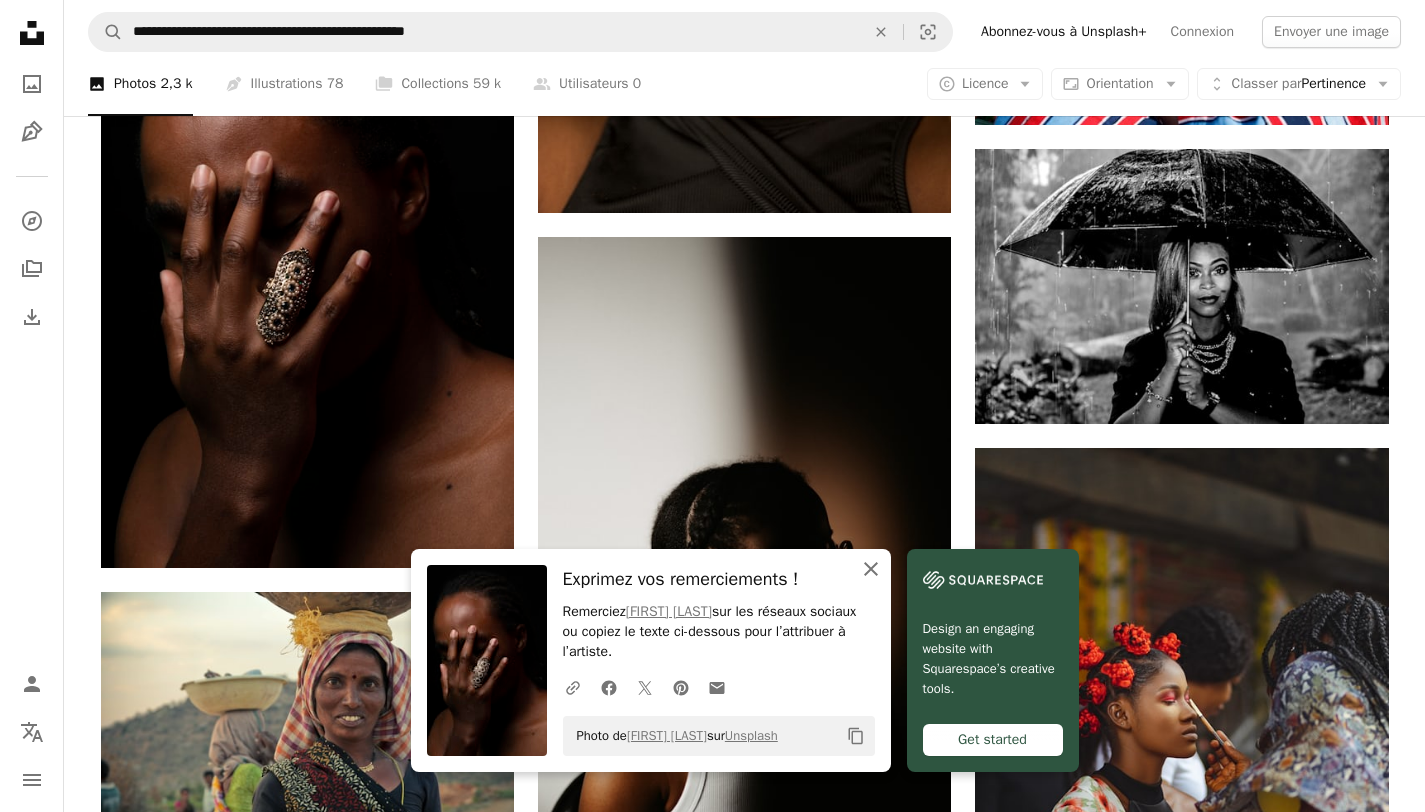 click on "An X shape" 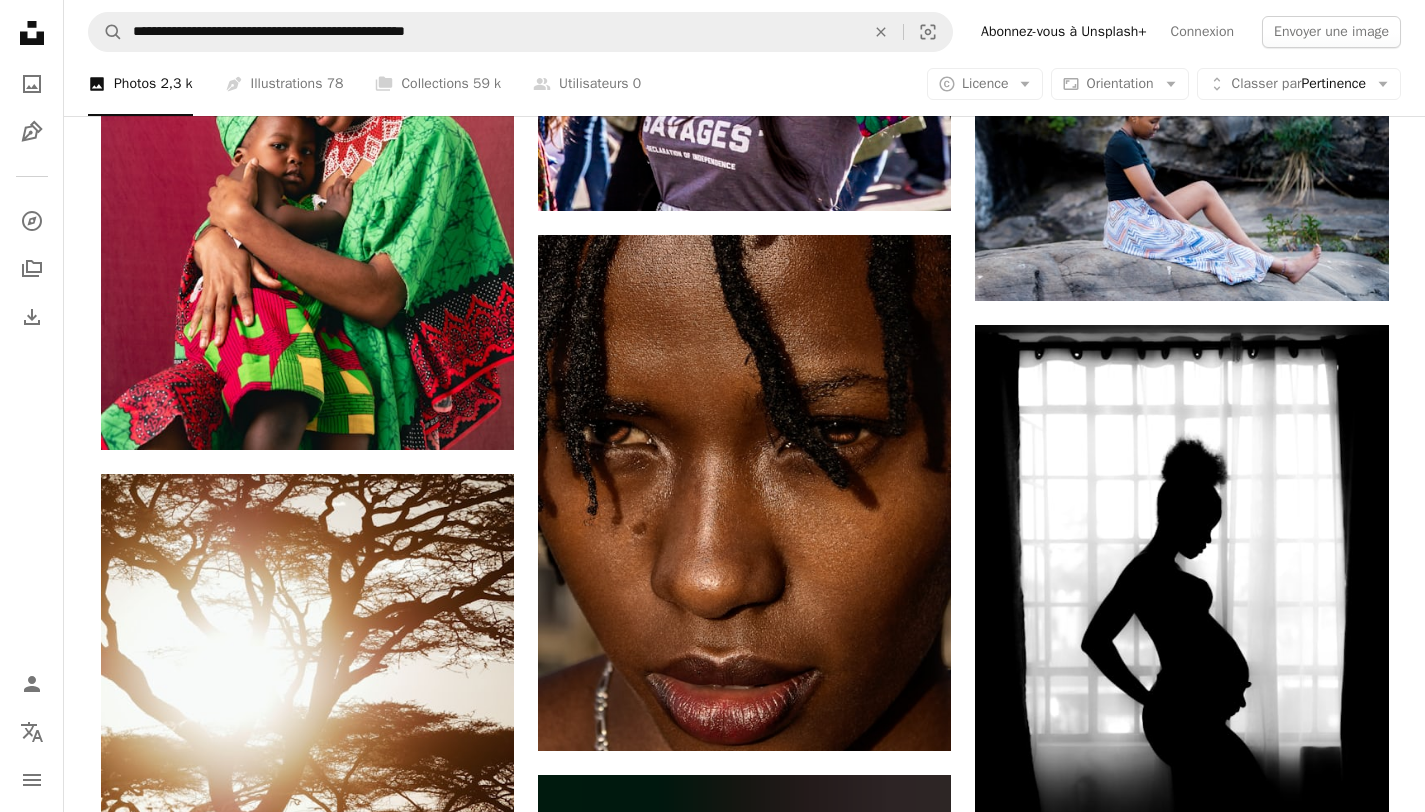 scroll, scrollTop: 39681, scrollLeft: 0, axis: vertical 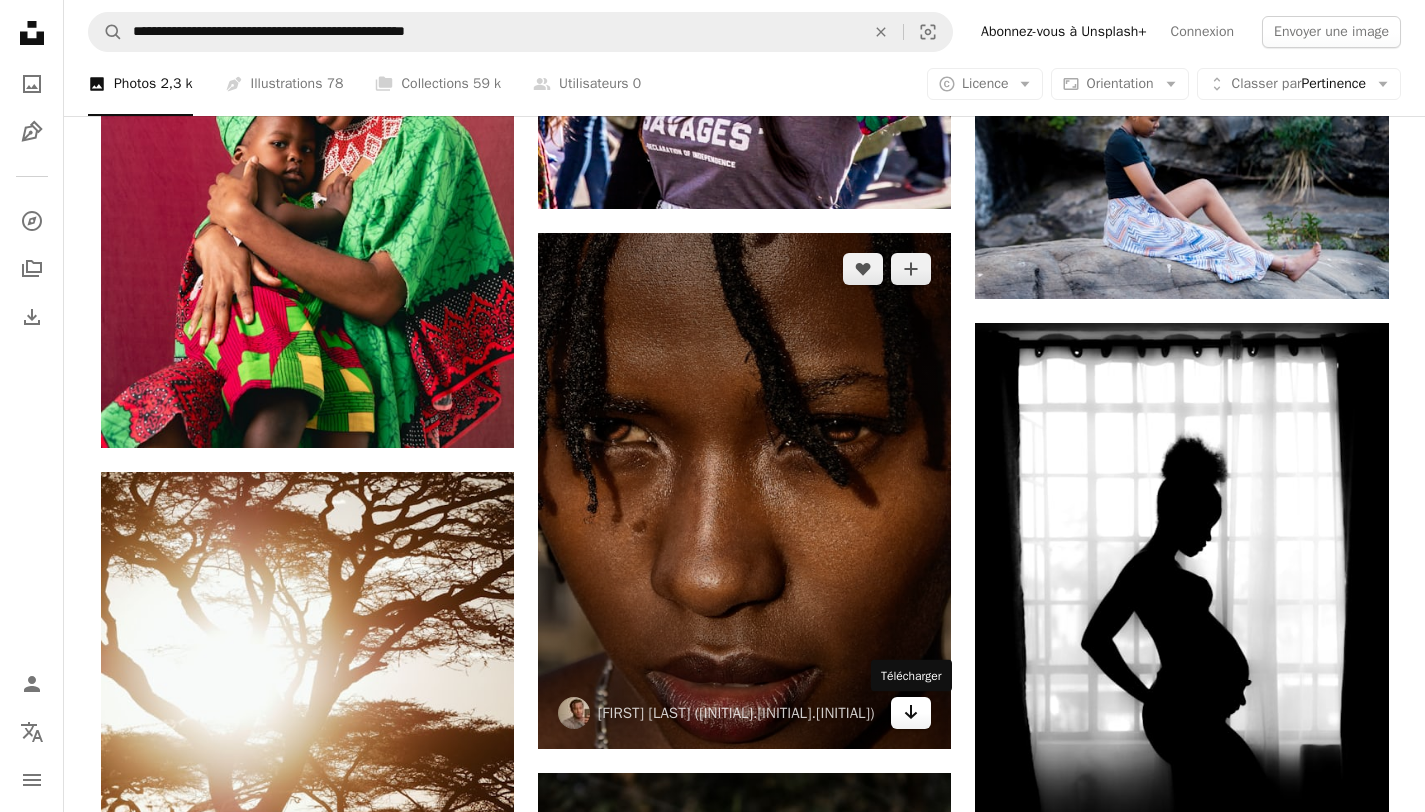click on "Arrow pointing down" at bounding box center (911, 713) 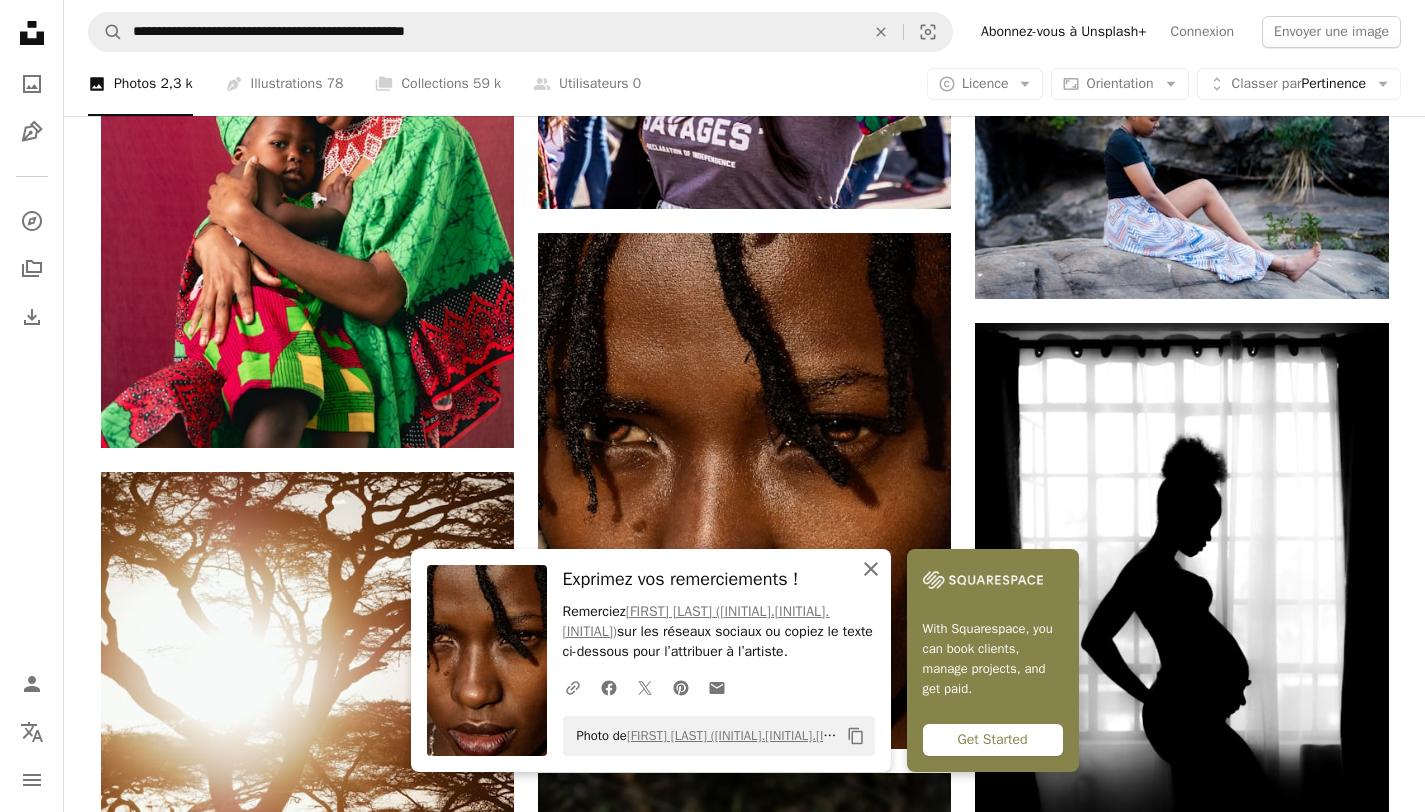 click on "An X shape" 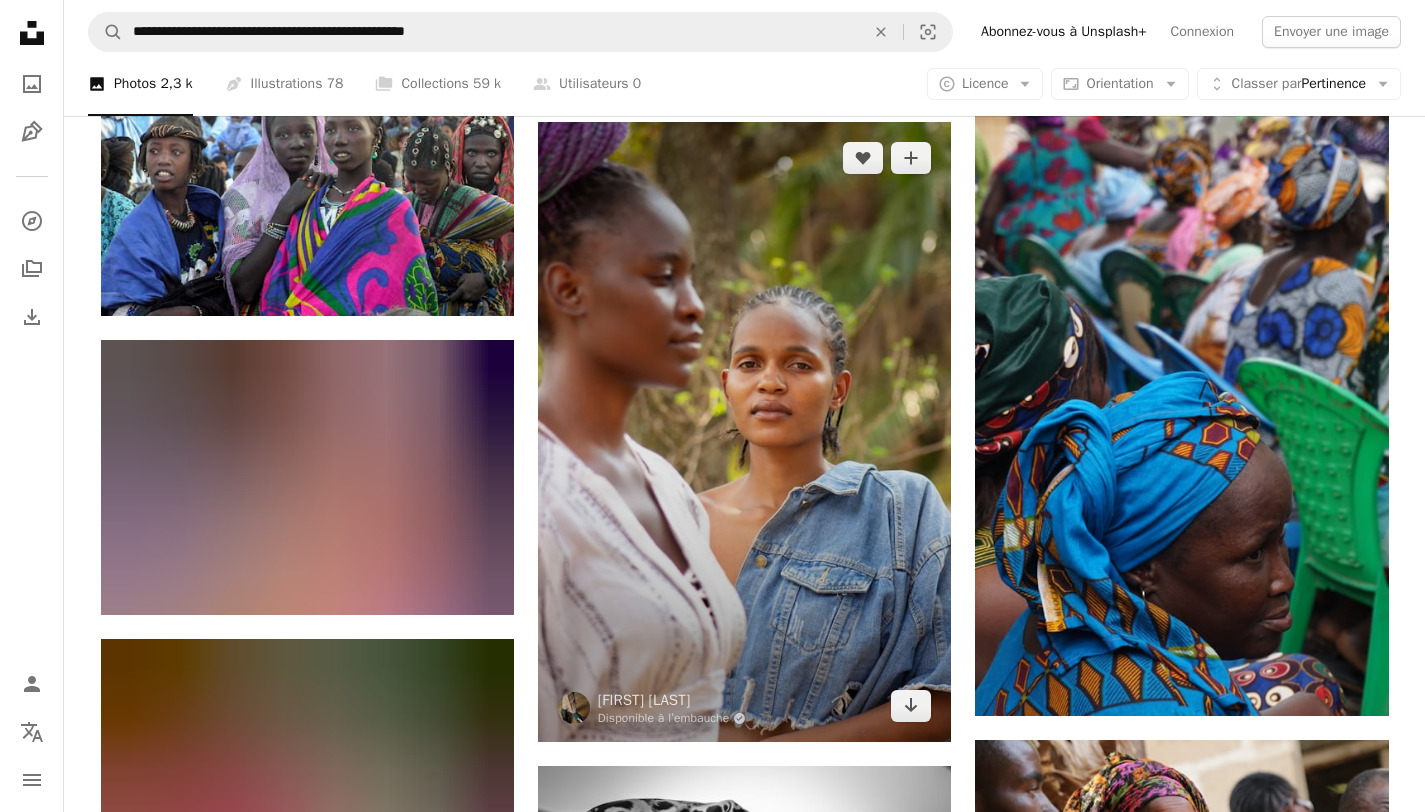 scroll, scrollTop: 45276, scrollLeft: 0, axis: vertical 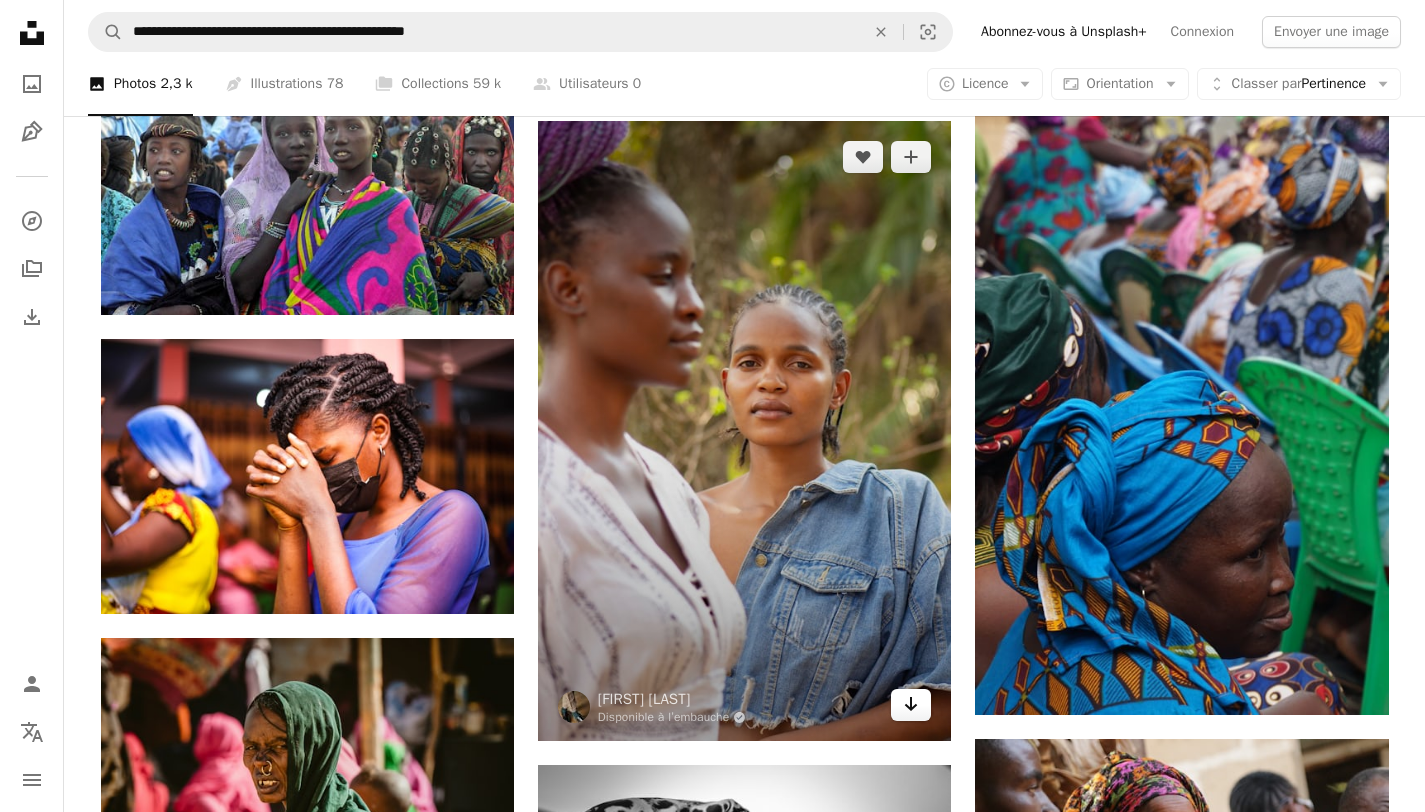 click on "Arrow pointing down" 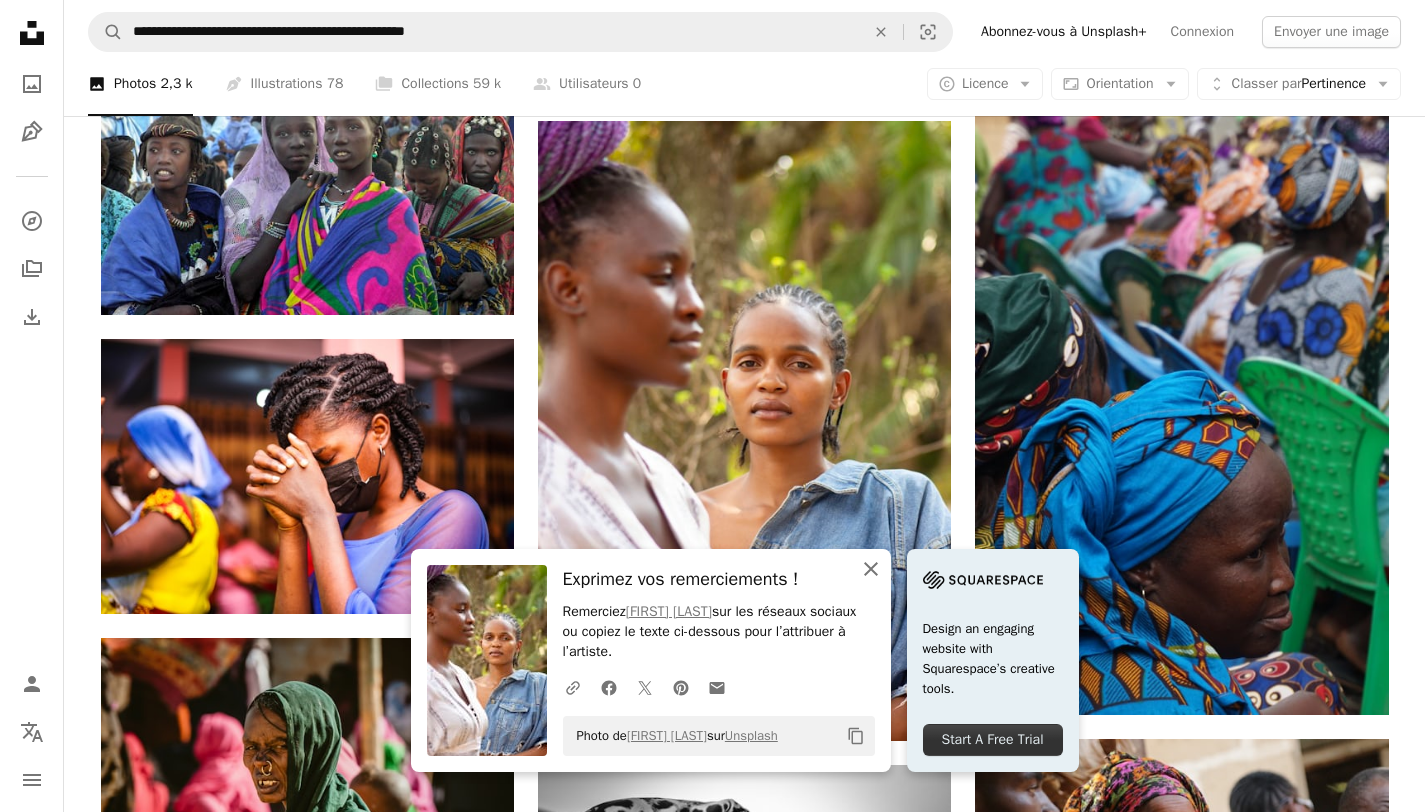 click 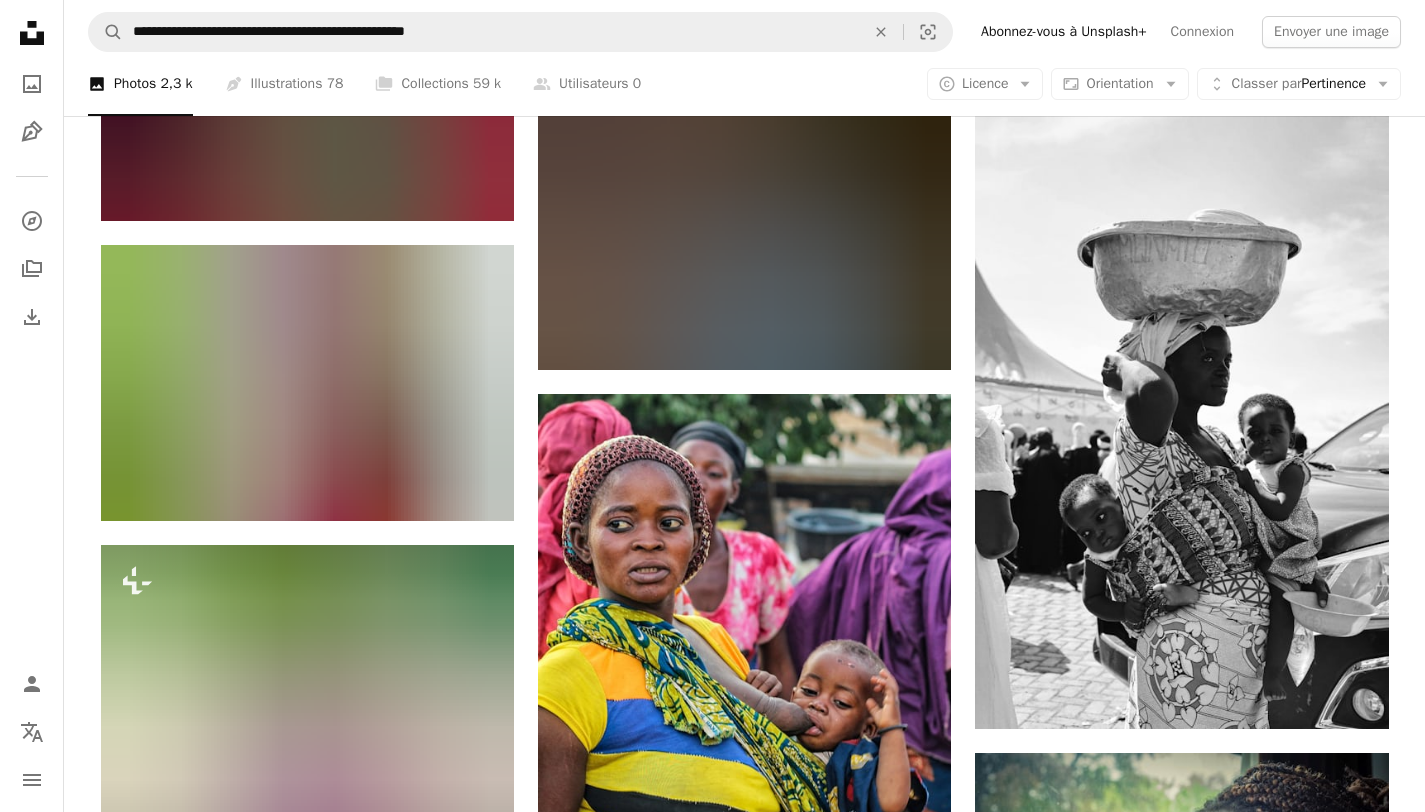 scroll, scrollTop: 52003, scrollLeft: 0, axis: vertical 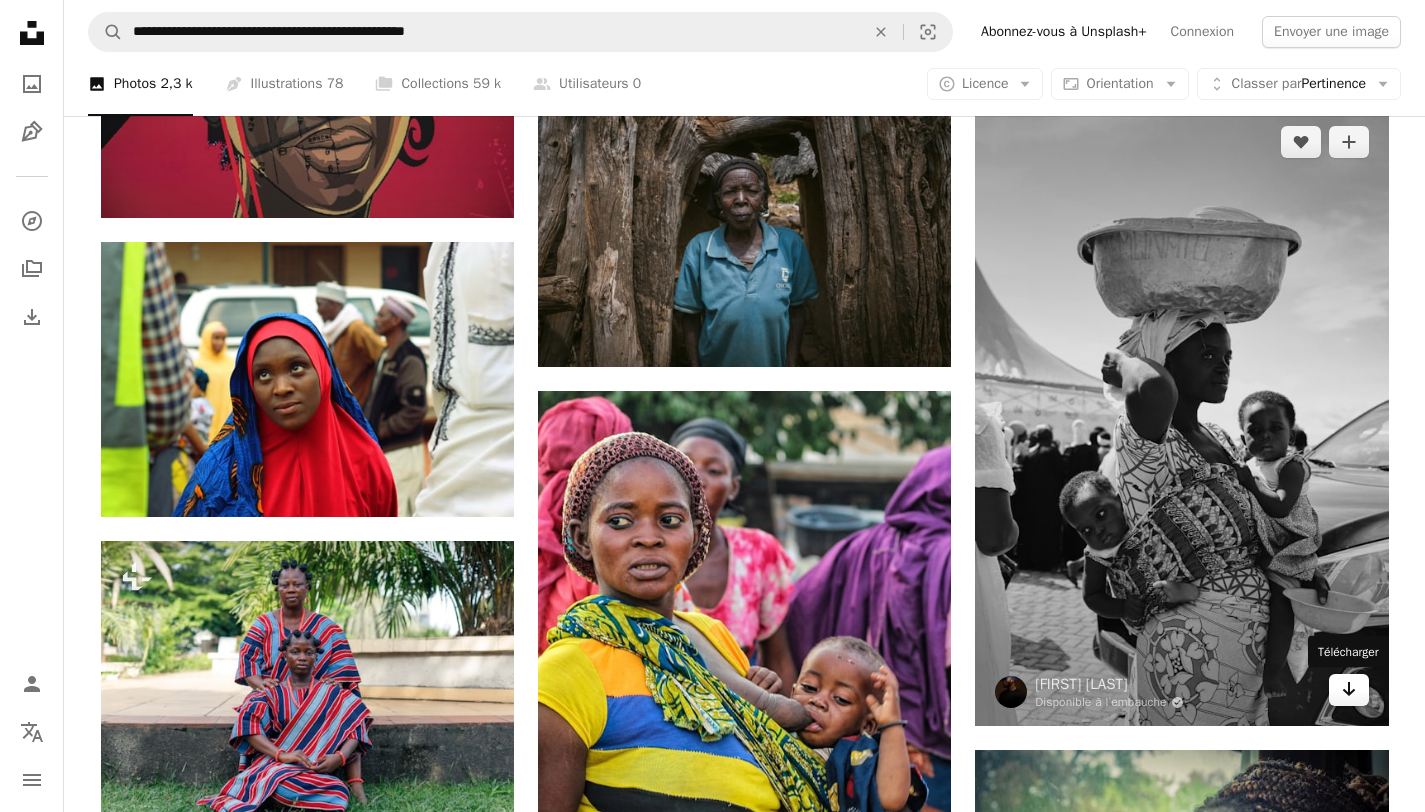 click 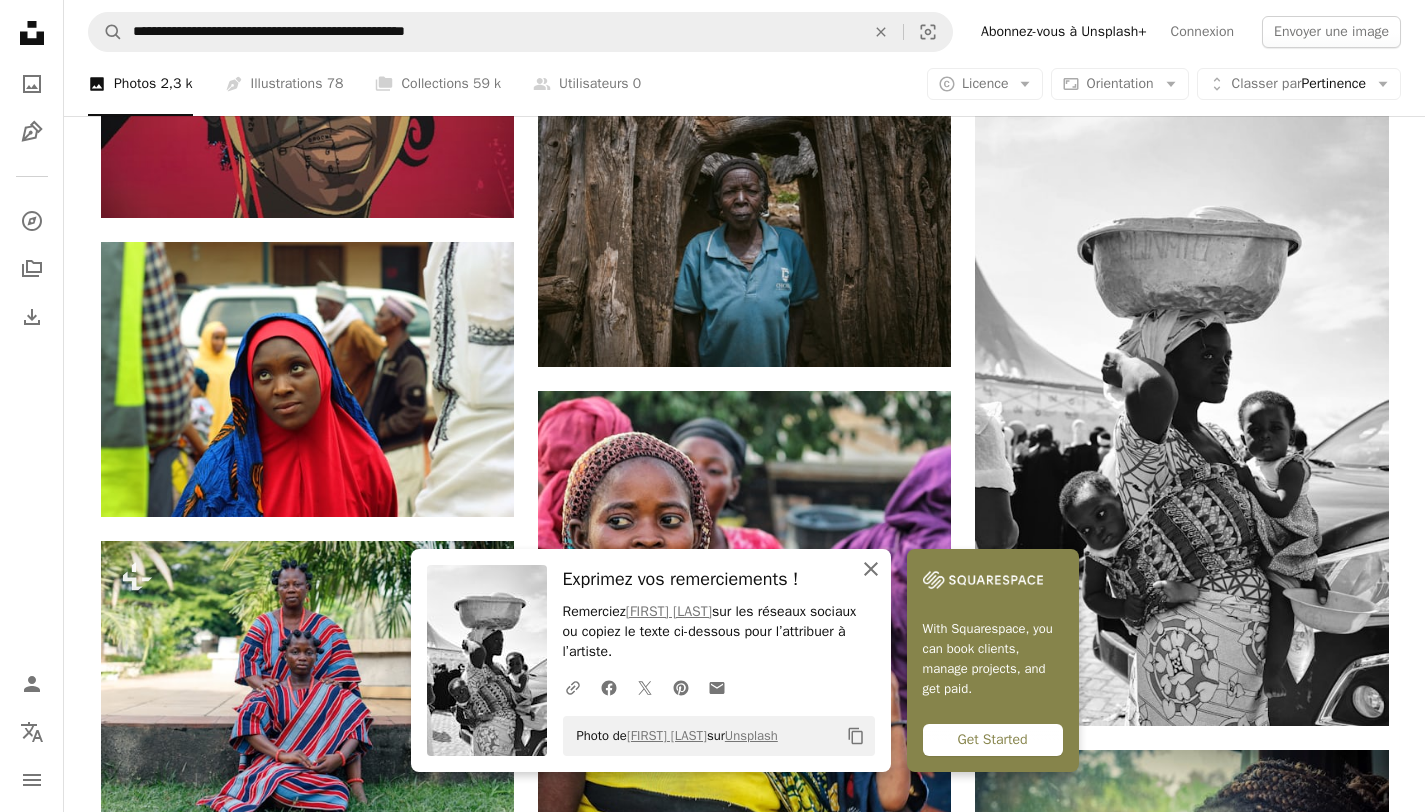 click 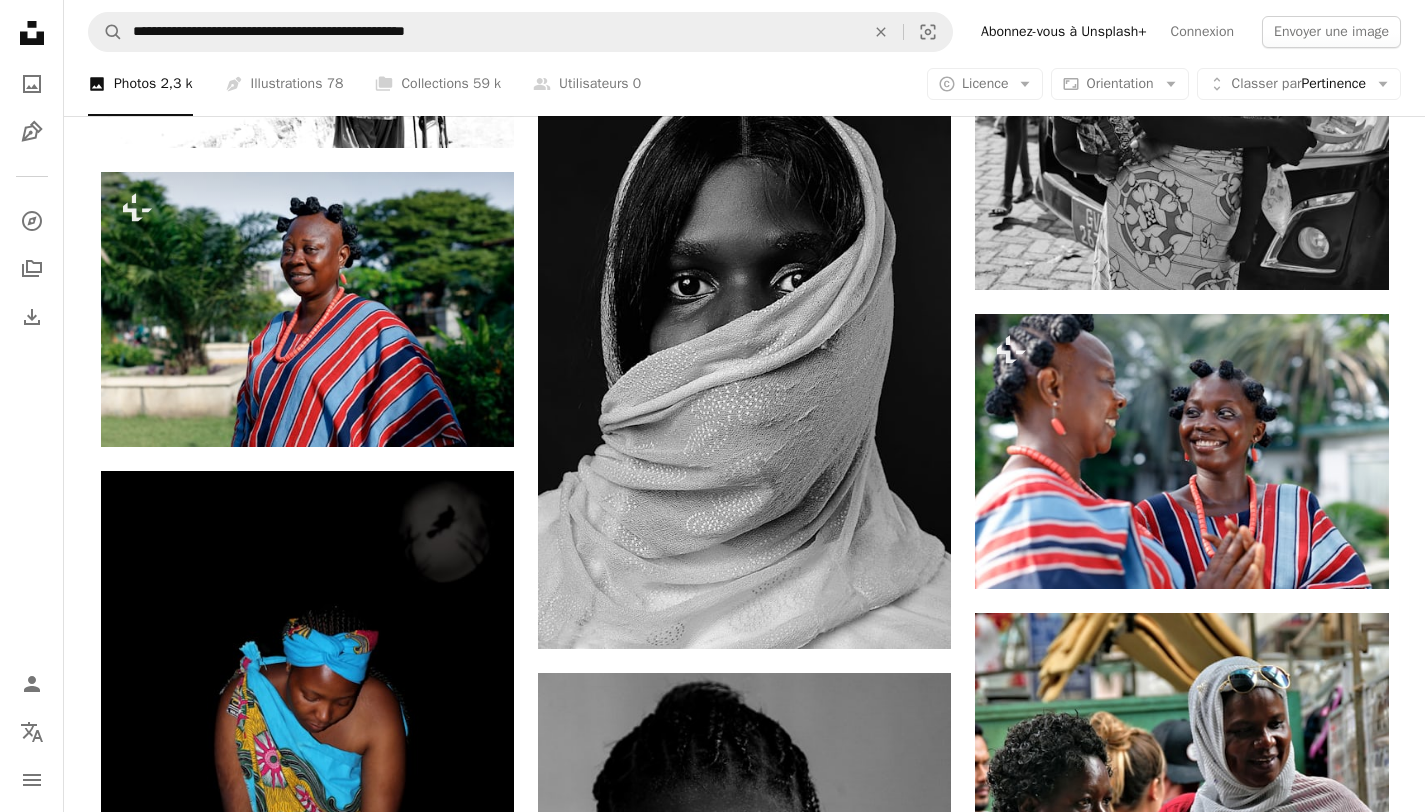 scroll, scrollTop: 54506, scrollLeft: 0, axis: vertical 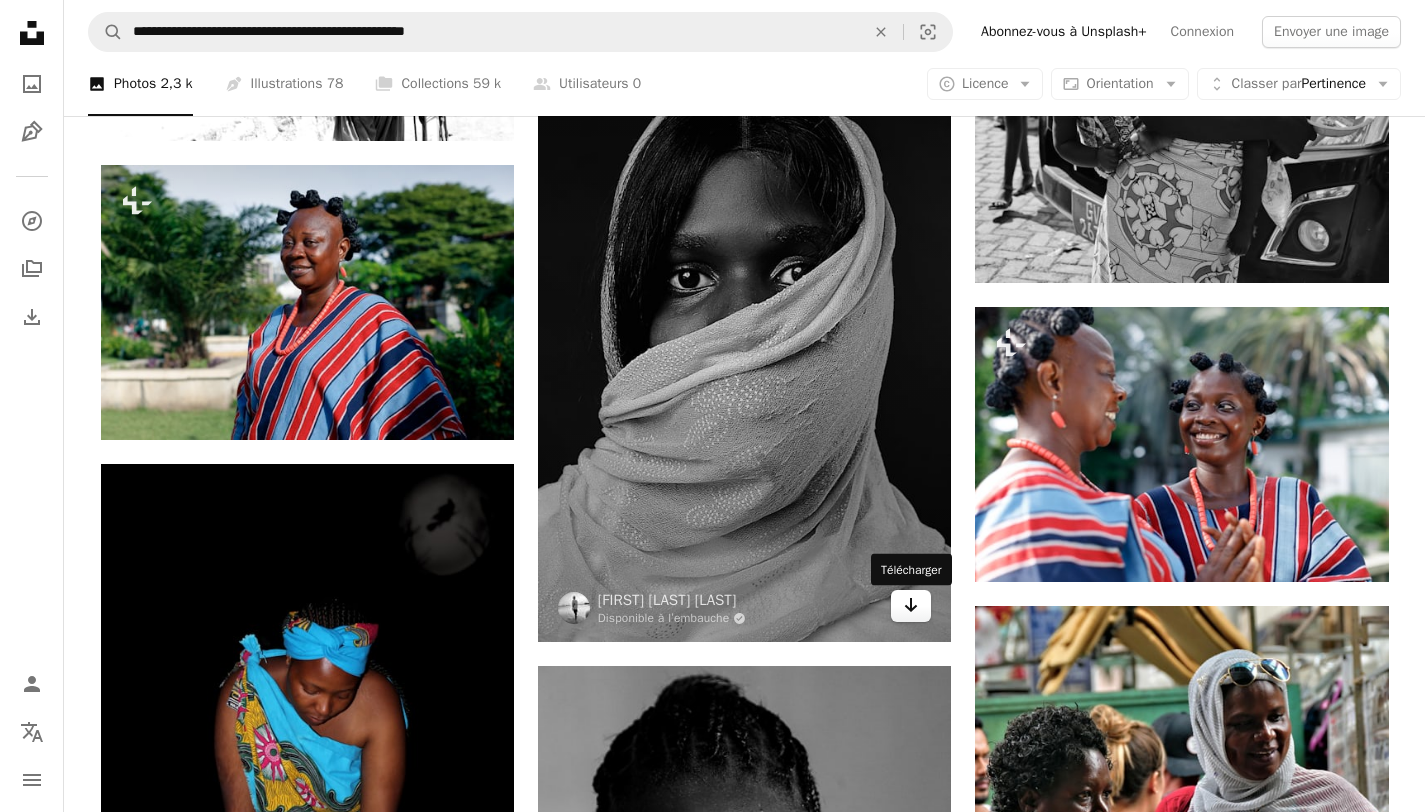 click on "Arrow pointing down" 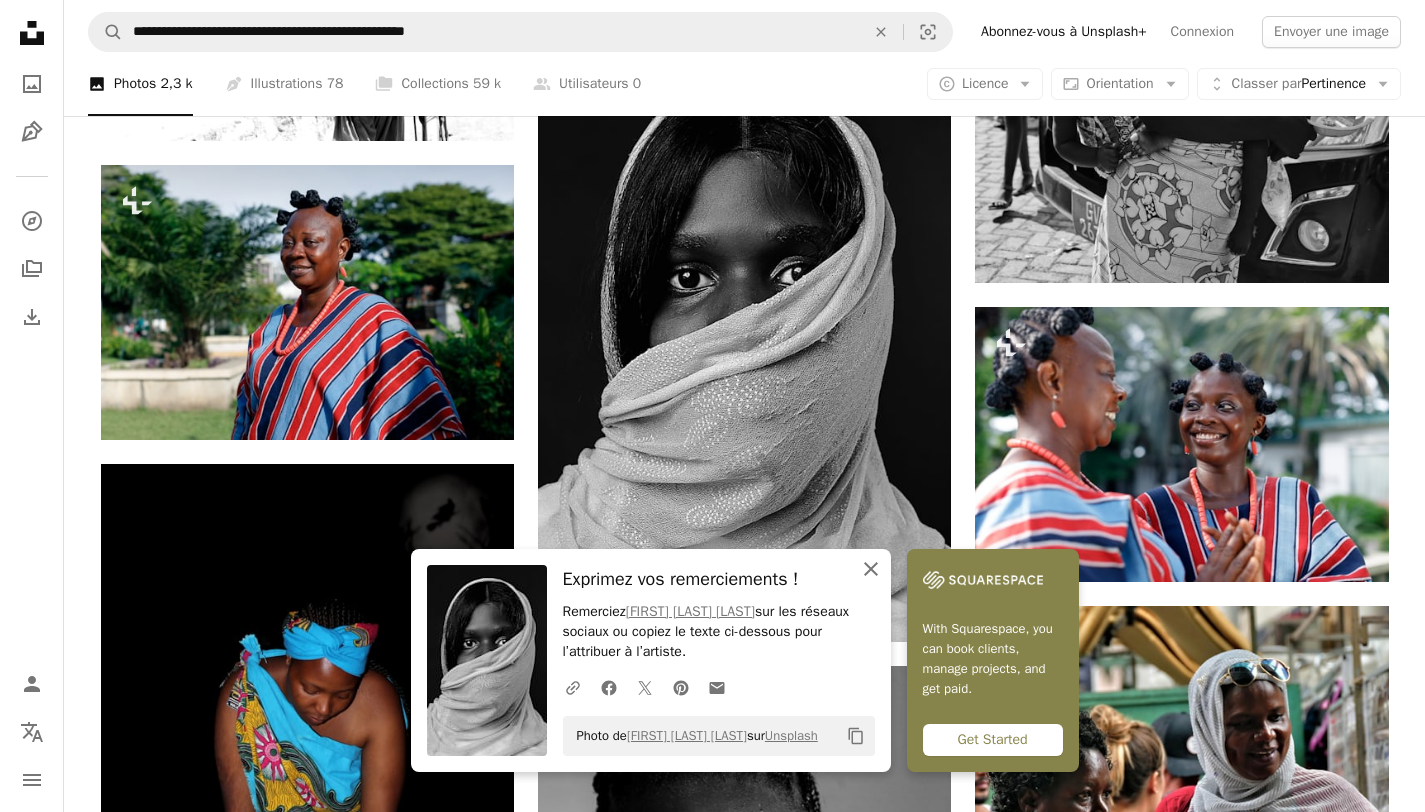 click on "An X shape" 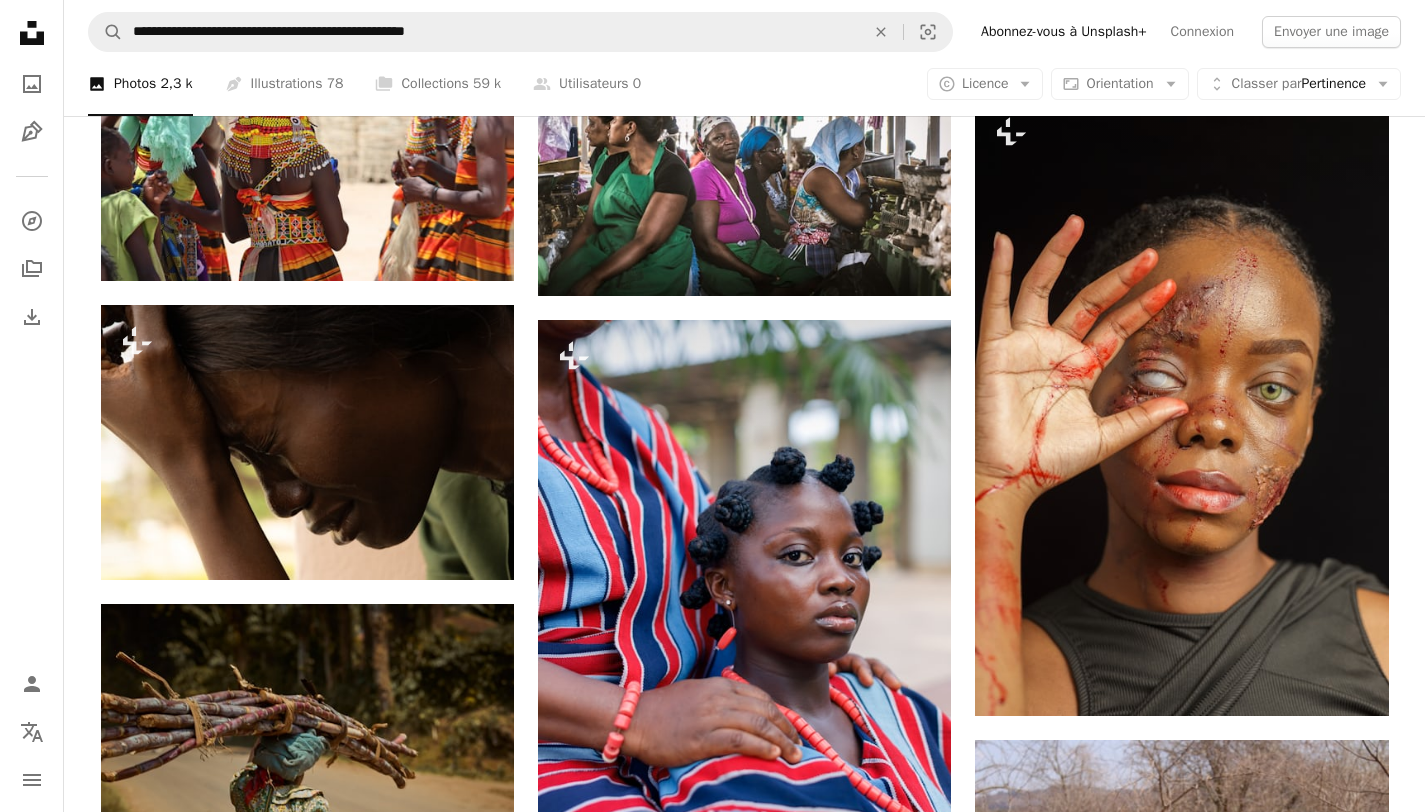 scroll, scrollTop: 55651, scrollLeft: 0, axis: vertical 